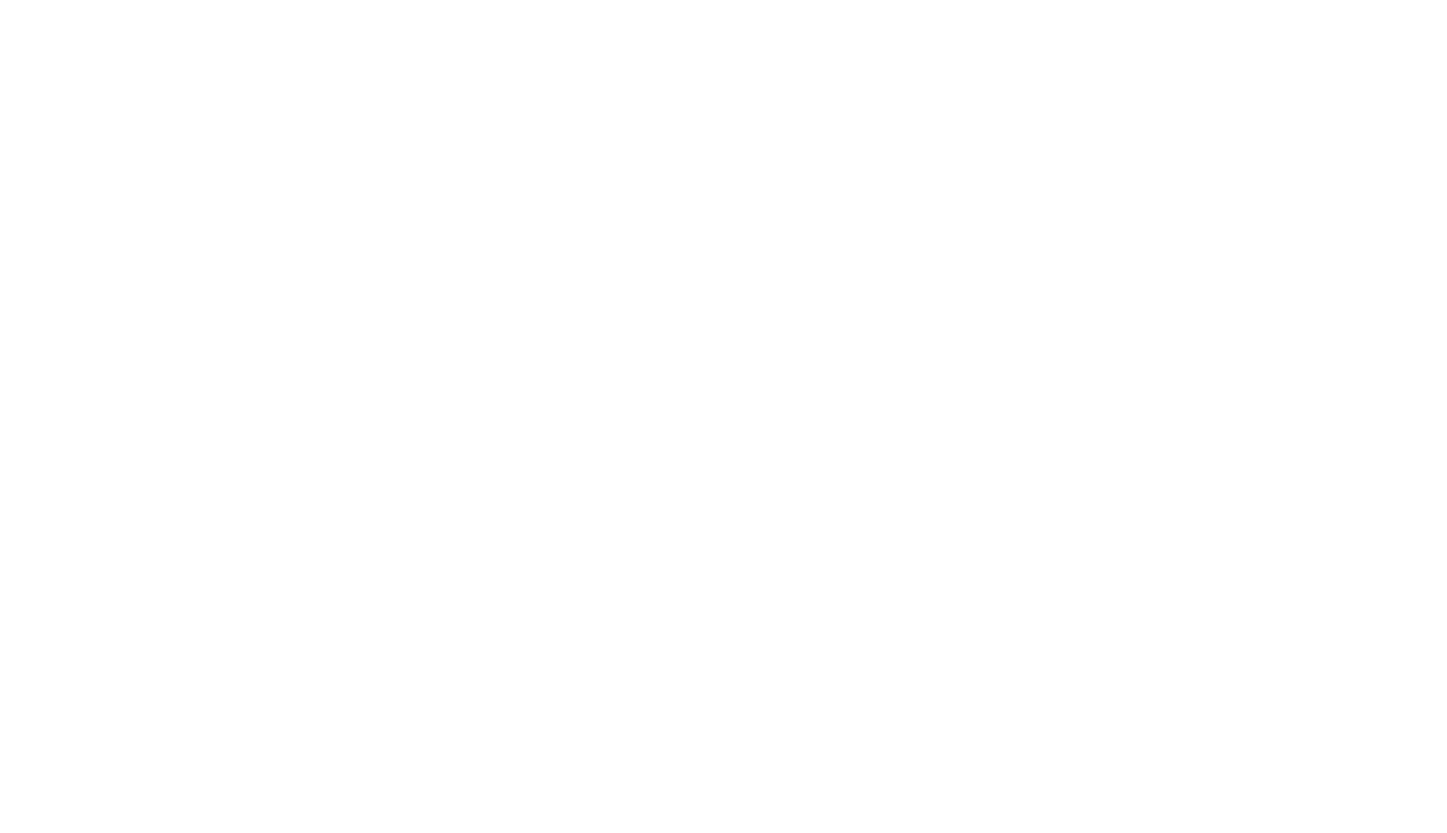 scroll, scrollTop: 0, scrollLeft: 0, axis: both 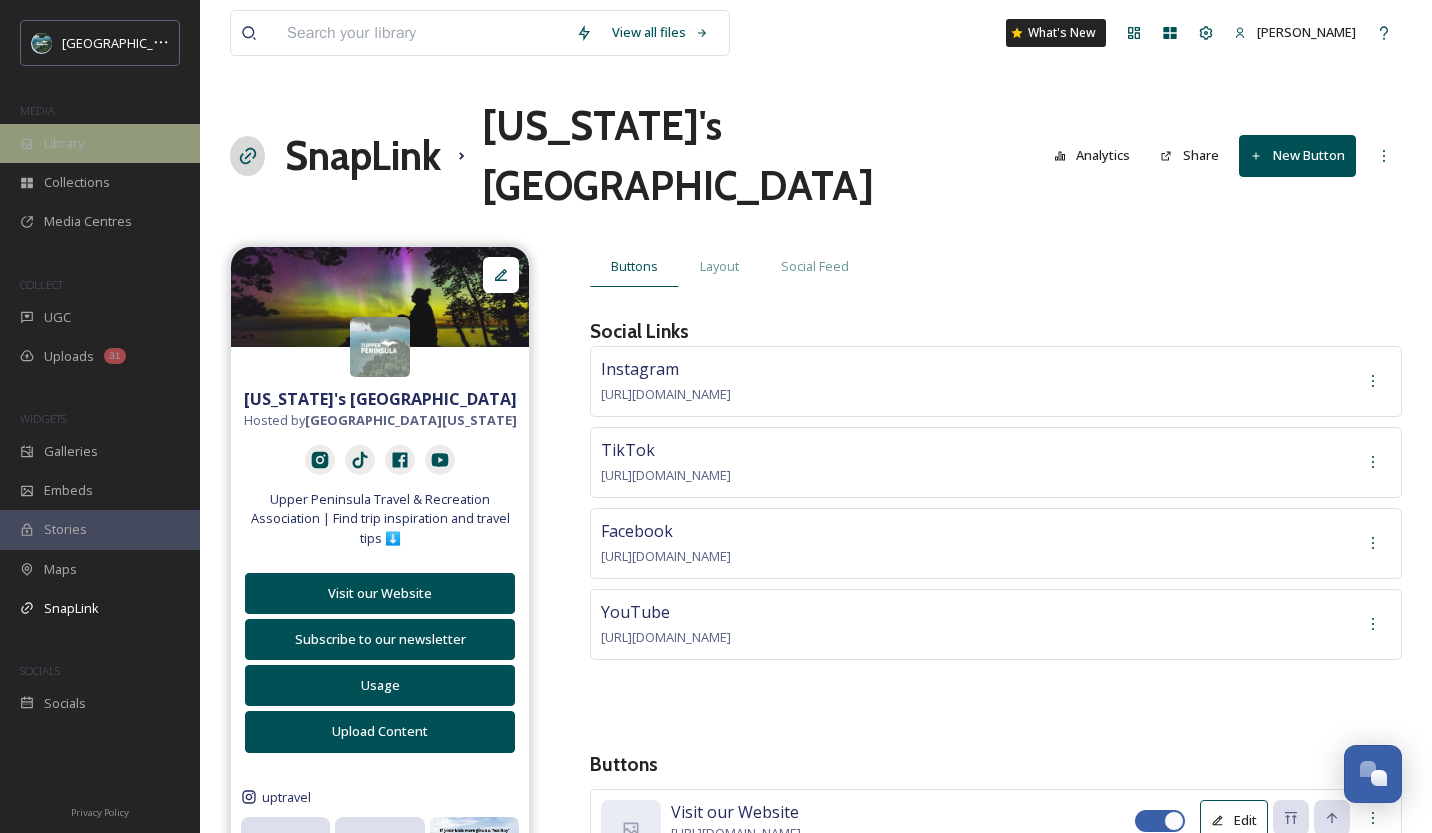 click on "Library" at bounding box center (100, 143) 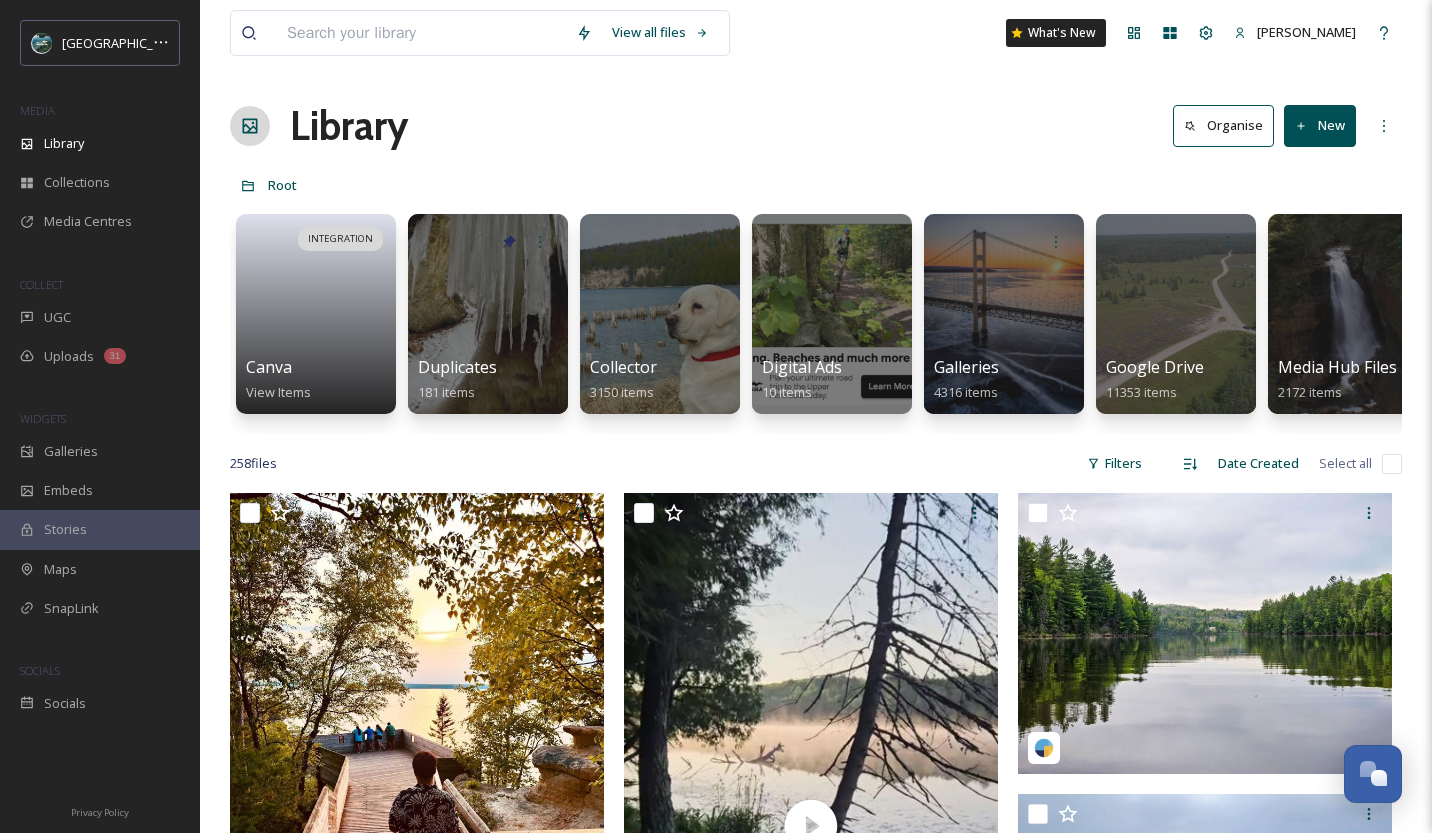 click at bounding box center (421, 33) 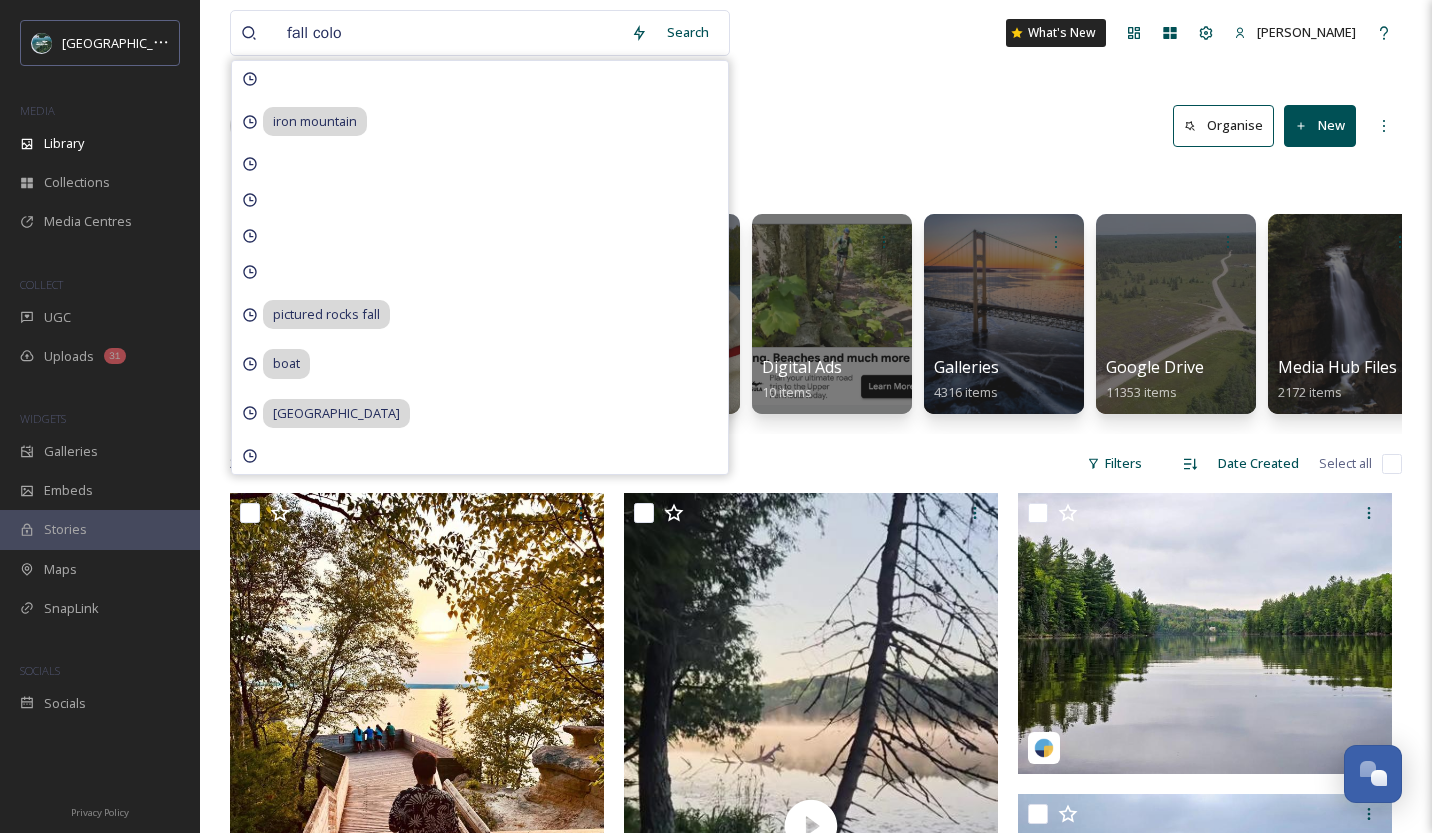 type on "fall color" 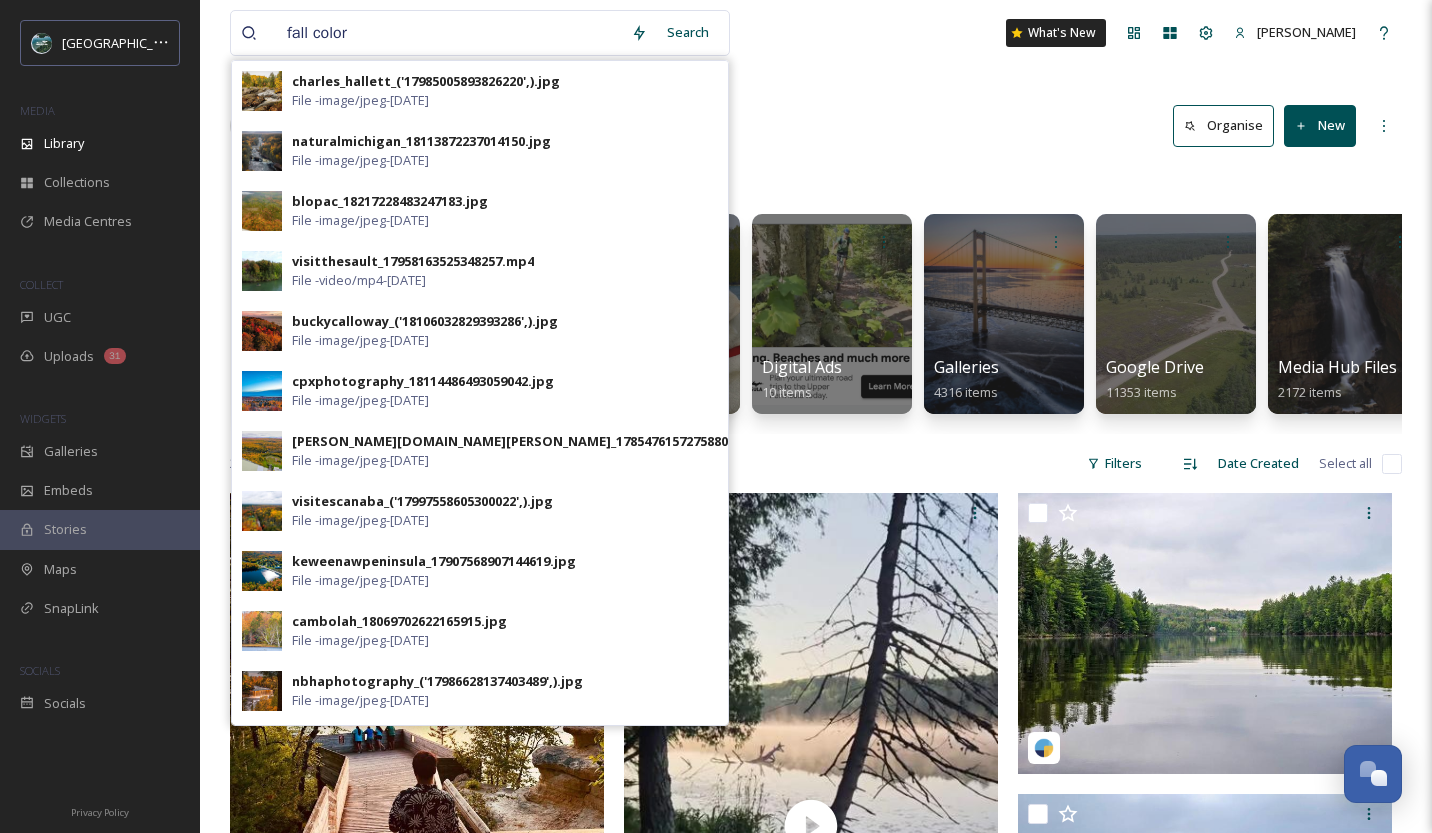 type 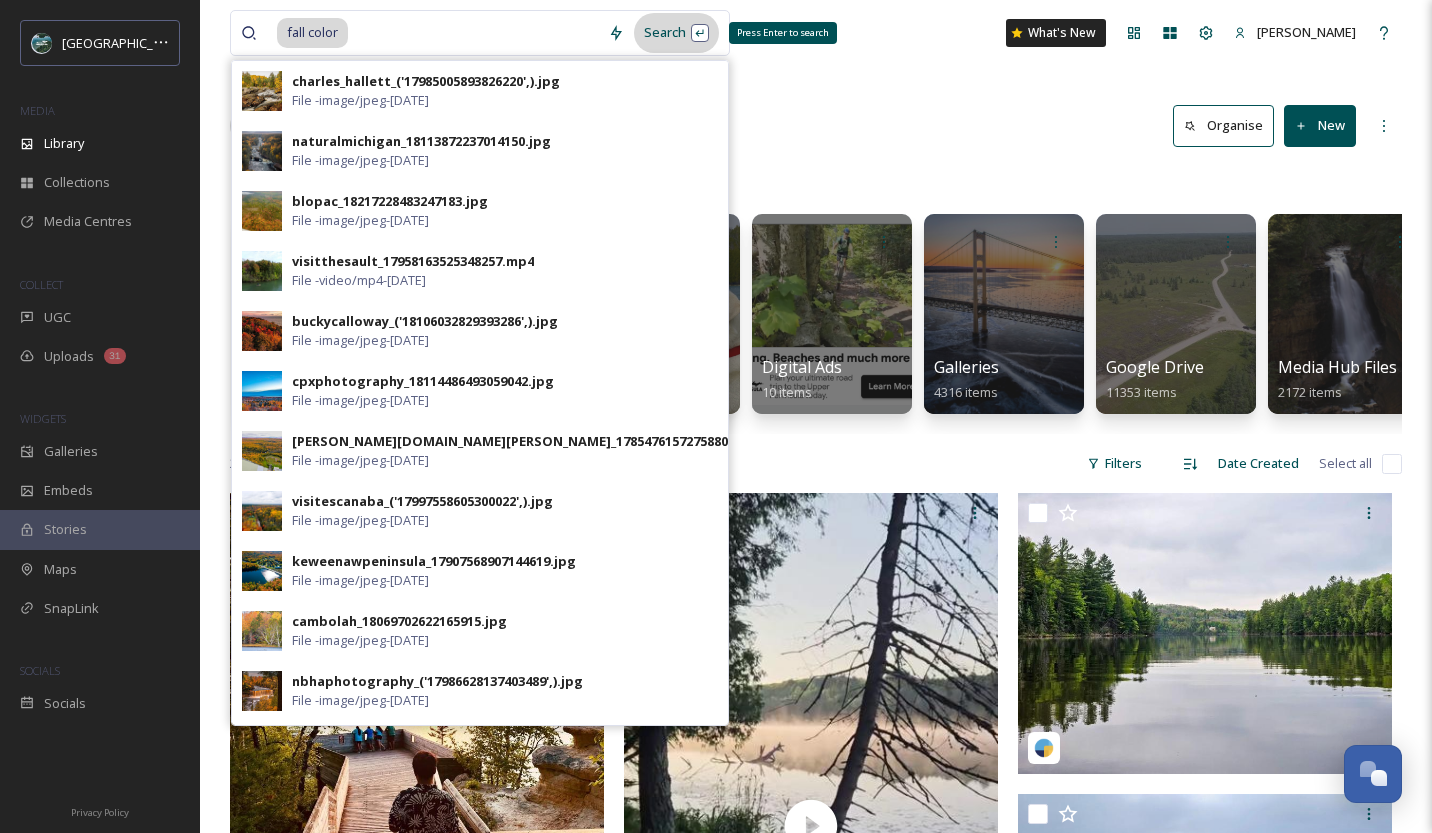 click on "Search Press Enter to search" at bounding box center (676, 32) 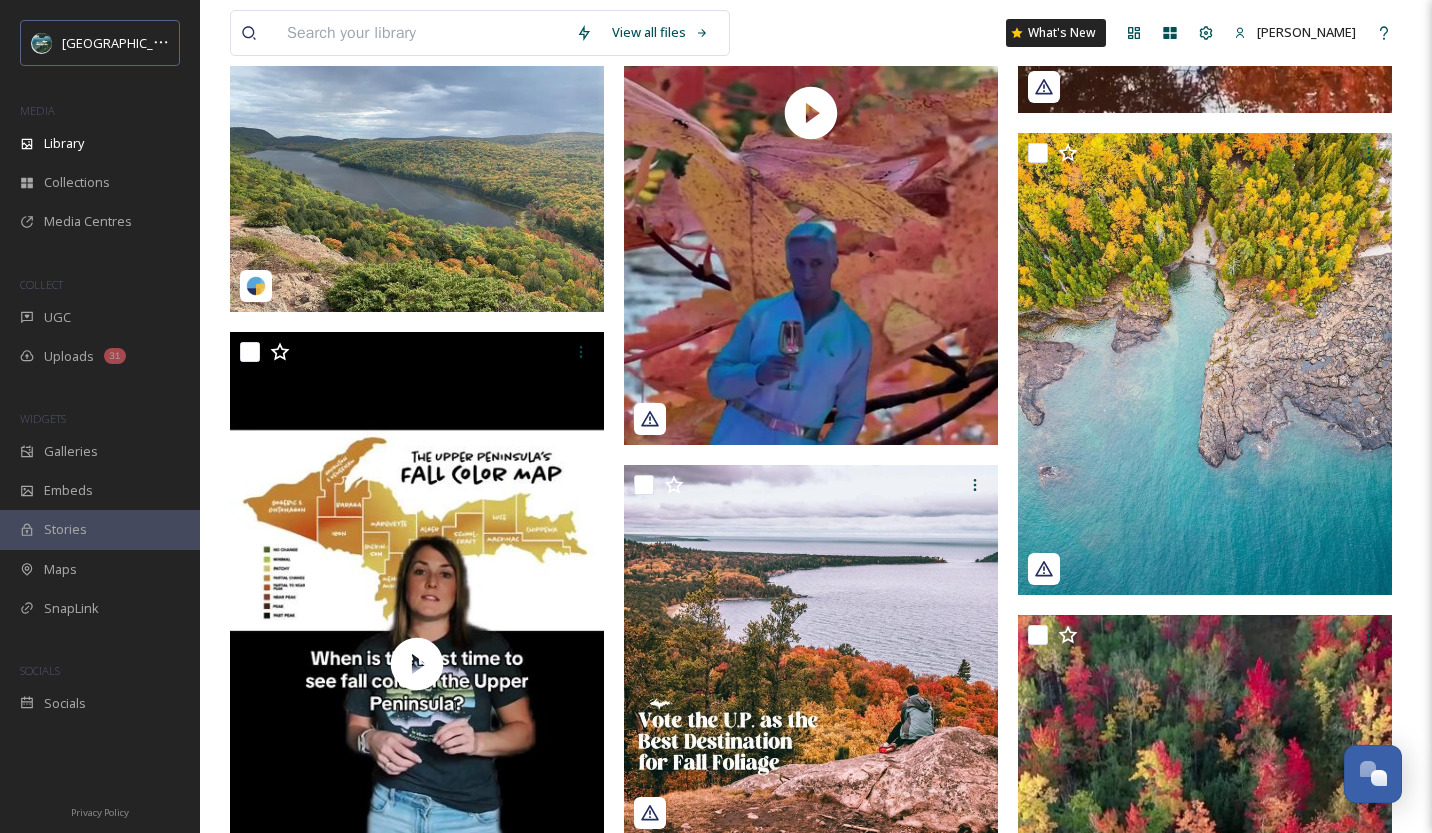 scroll, scrollTop: 1052, scrollLeft: 0, axis: vertical 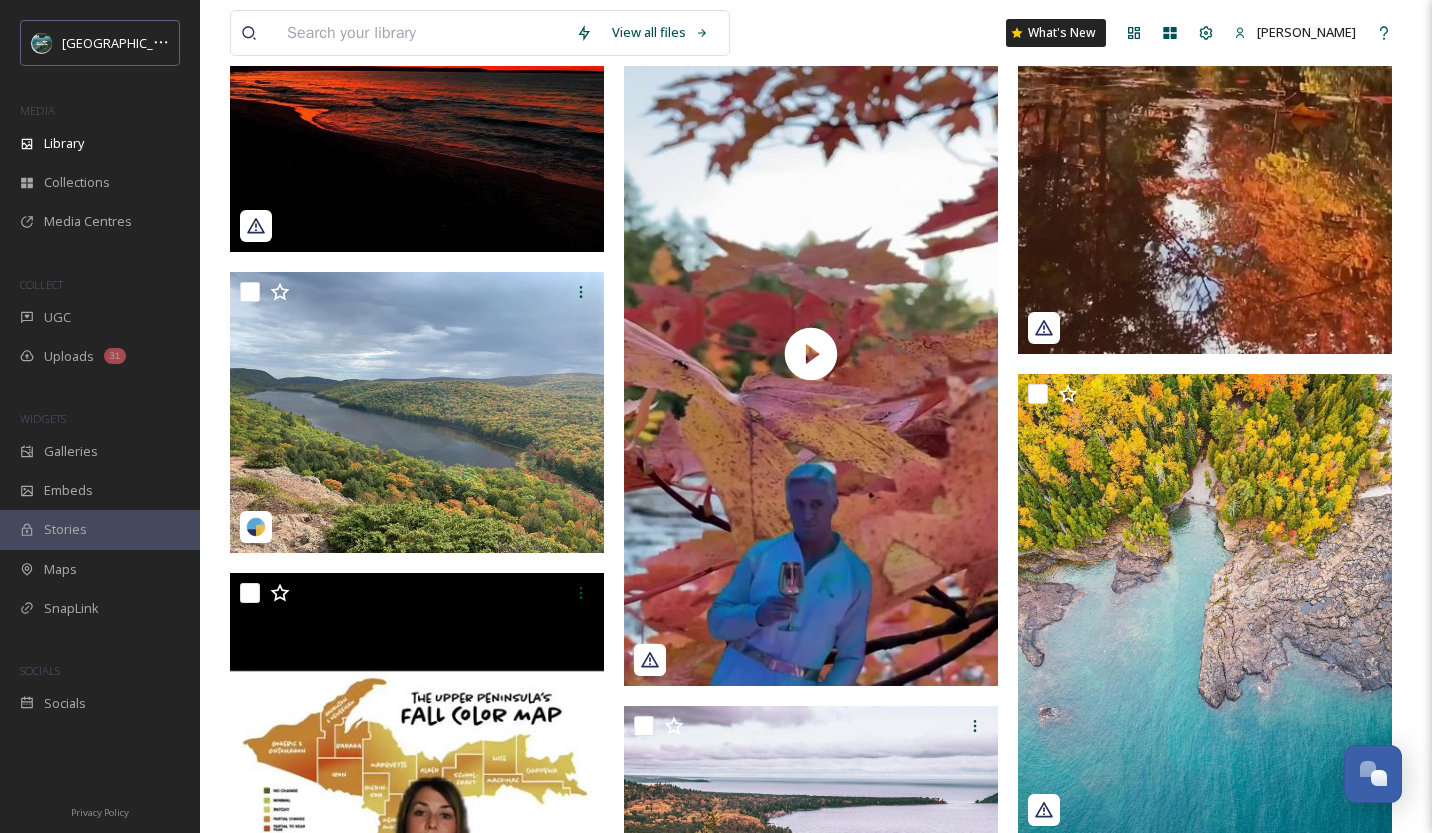 click at bounding box center [421, 33] 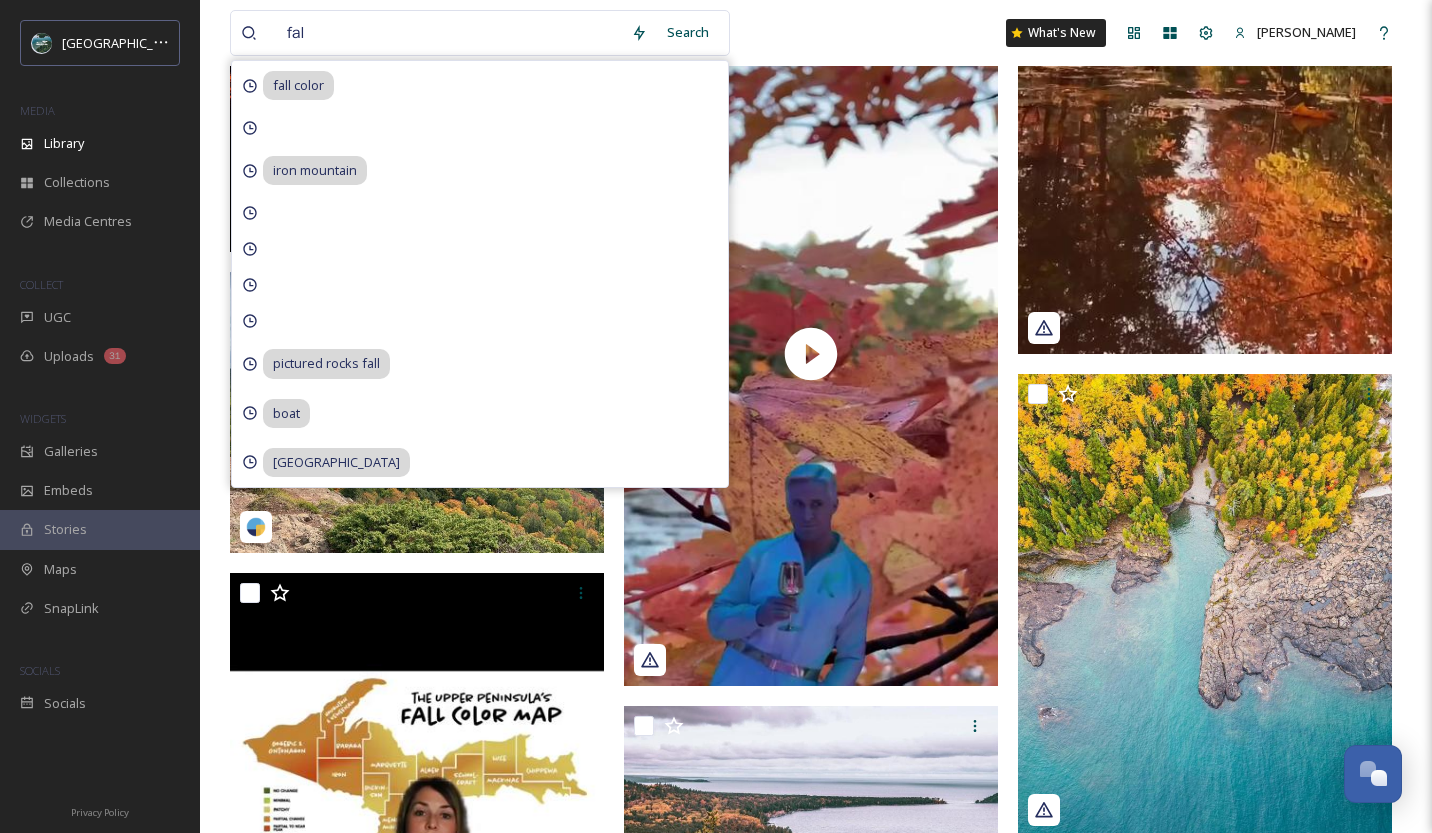 type on "fall" 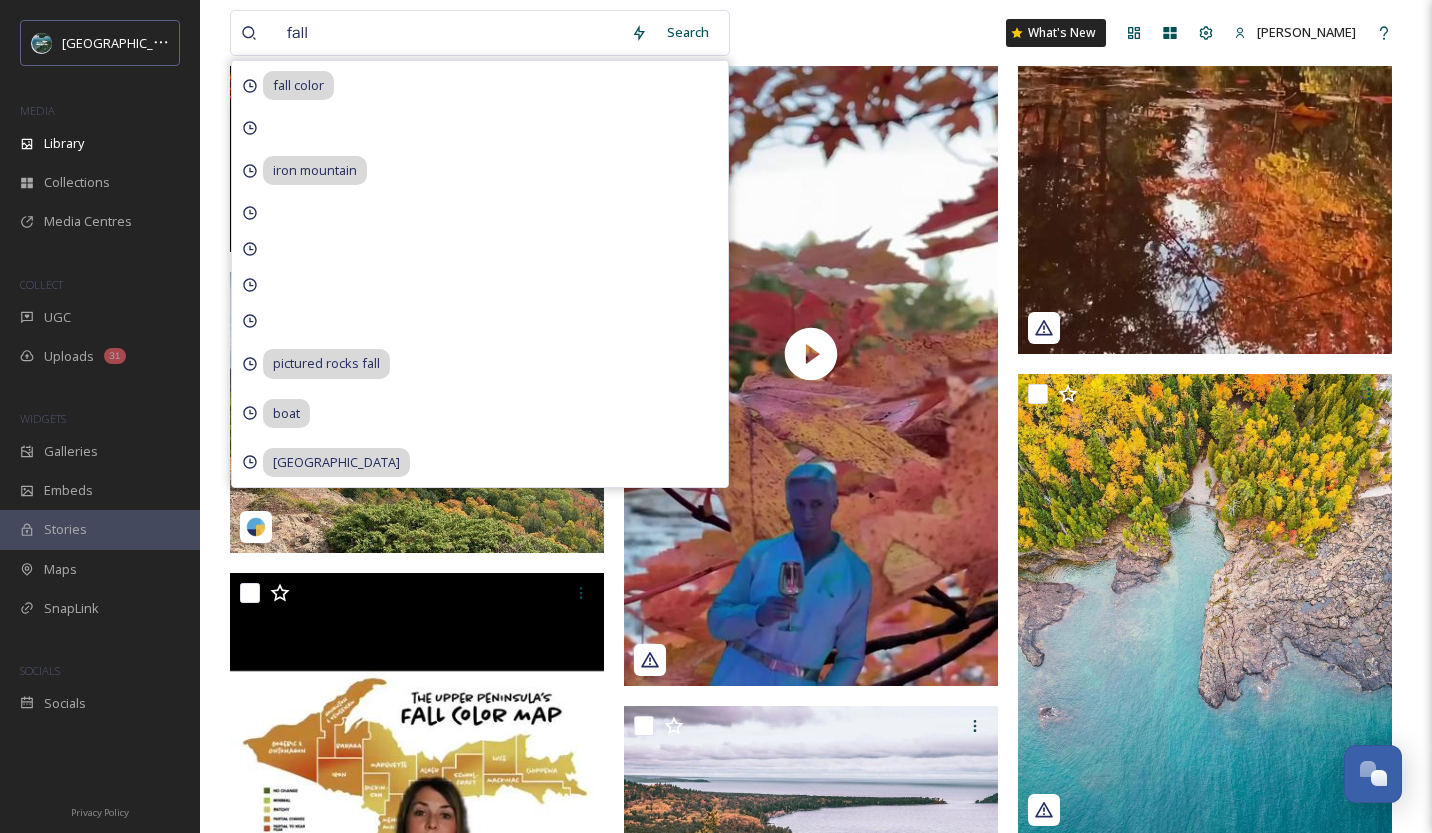 type 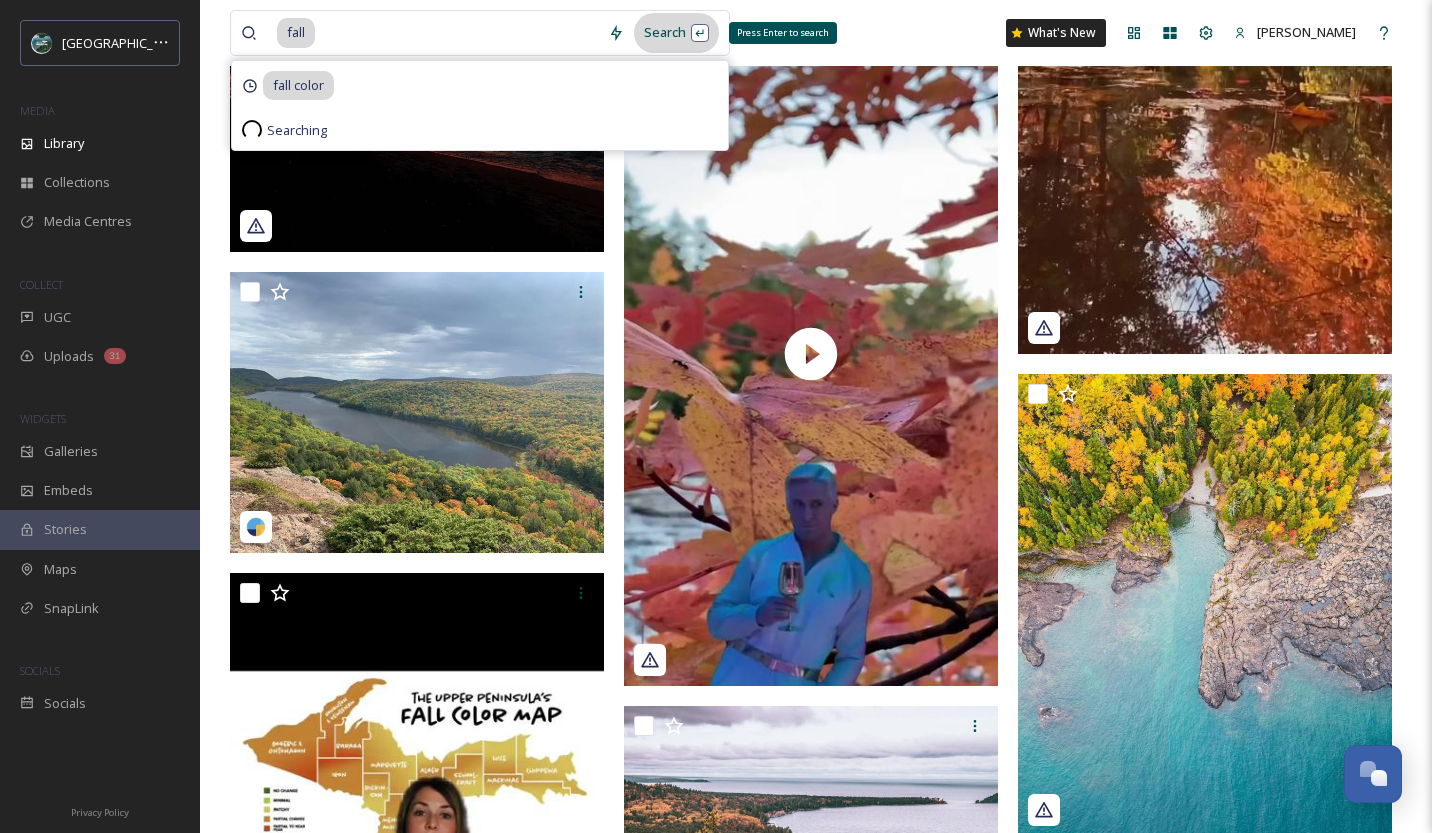 click on "Search Press Enter to search" at bounding box center (676, 32) 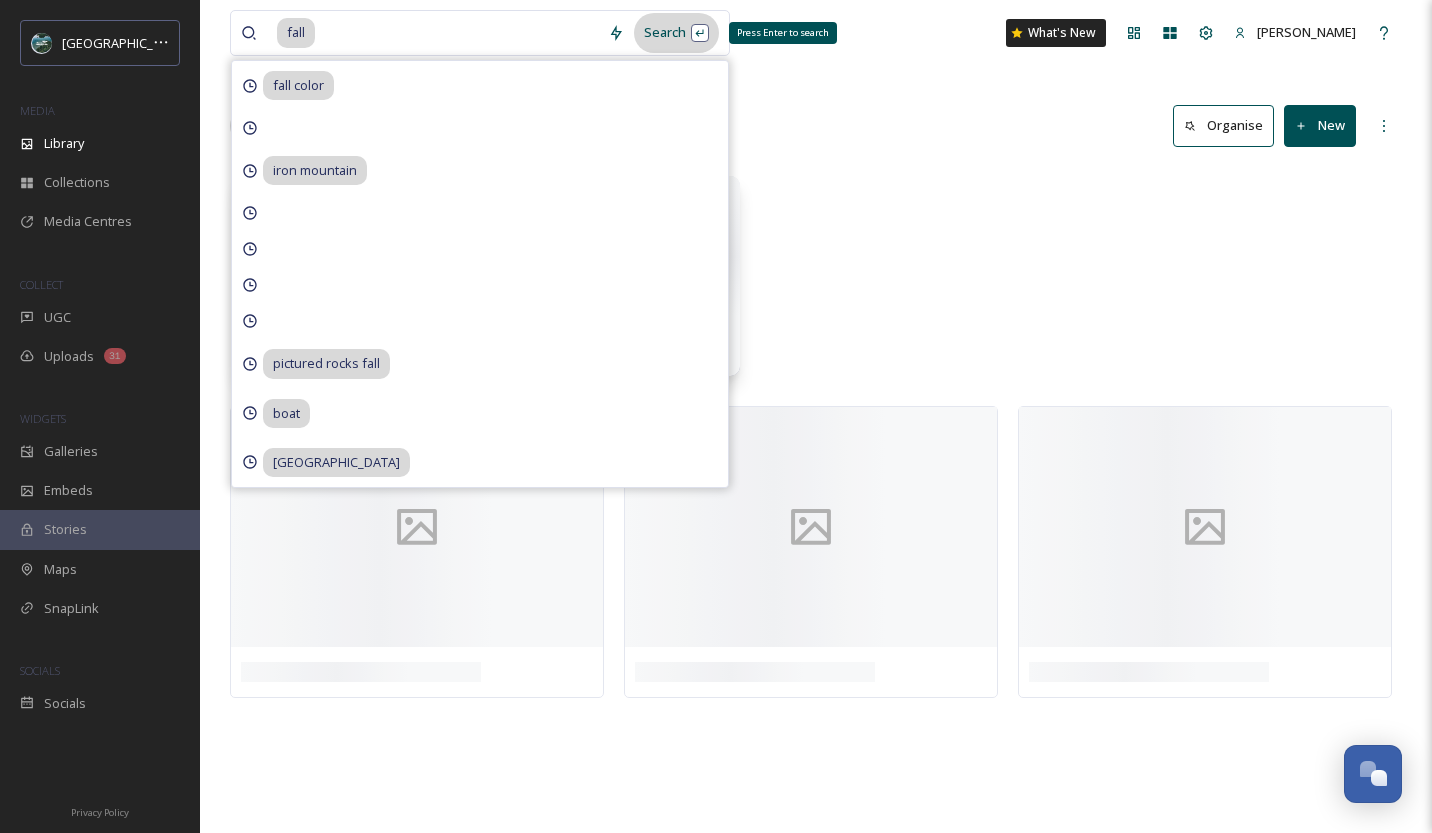 scroll, scrollTop: 0, scrollLeft: 0, axis: both 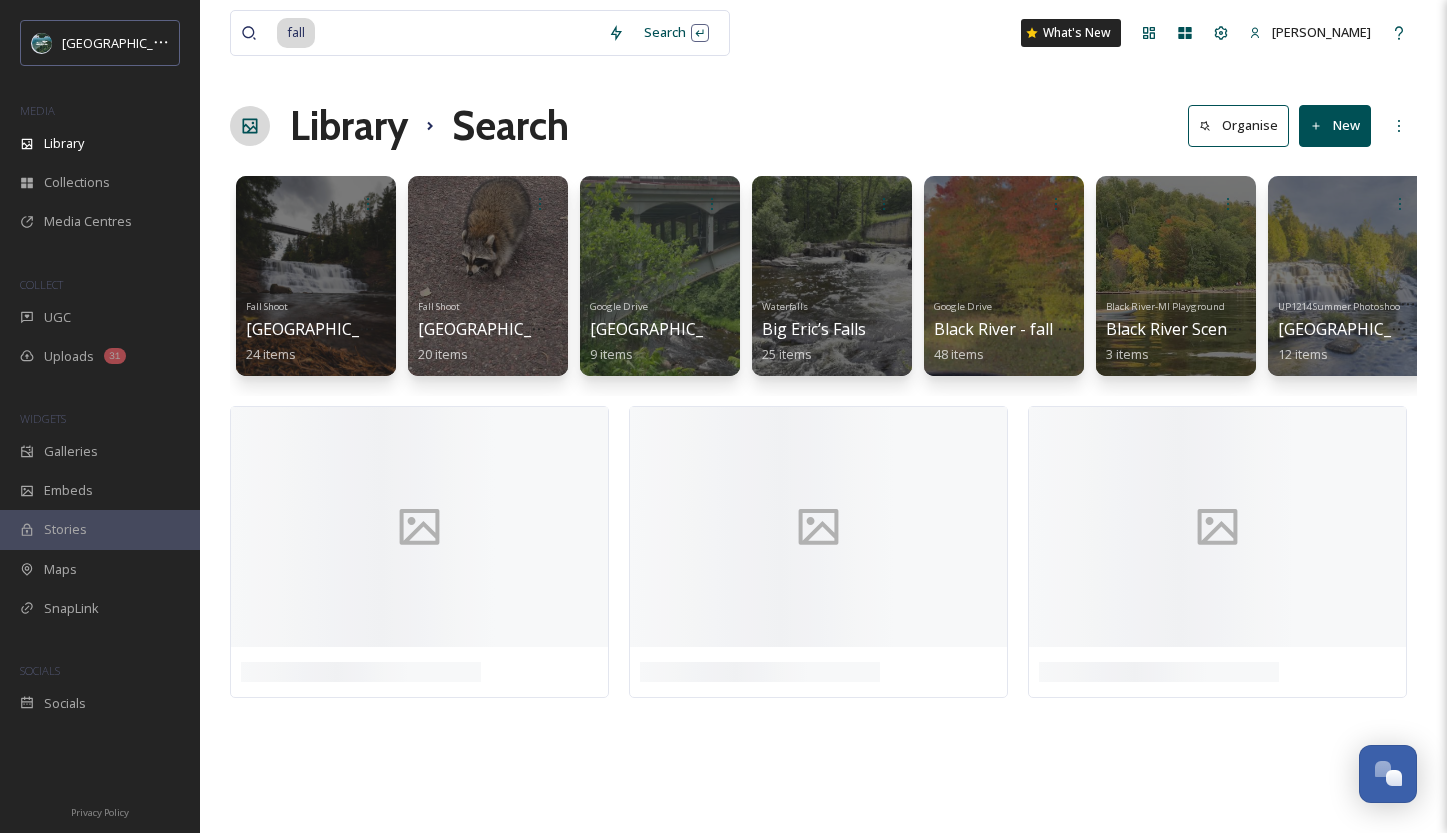 click on "fall Search What's New [PERSON_NAME] Library Search Organise New Your Selections There is nothing here. Fall Shoot [GEOGRAPHIC_DATA] 24   items Fall Shoot [GEOGRAPHIC_DATA] 20   items Google Drive [GEOGRAPHIC_DATA] Scenic Site - @smilkos-lens 9   items Waterfalls Big Eric’s Falls 25   items Google Drive [GEOGRAPHIC_DATA] - fall - @alwaysexploring 48   items [GEOGRAPHIC_DATA]-[GEOGRAPHIC_DATA] [GEOGRAPHIC_DATA] Scenic Byway-Fall-MI Playground 3   items UP1214 Summer Photoshoot 2021 [GEOGRAPHIC_DATA] 12   items Google Drive [GEOGRAPHIC_DATA] - @frommichiganwithloveblog 7   items Google Drive [GEOGRAPHIC_DATA] - Fall 51   items Google Drive [GEOGRAPHIC_DATA] - Winter 83   items [GEOGRAPHIC_DATA] - [GEOGRAPHIC_DATA] - Winter 2020 41   items [GEOGRAPHIC_DATA] - [GEOGRAPHIC_DATA] - Winter 2021 42   items Food + Drink Buddha Bean Coffee ([GEOGRAPHIC_DATA]) 11   items [GEOGRAPHIC_DATA] 17   items [GEOGRAPHIC_DATA] 27   items UP1214 Summer Photoshoot 2021 [GEOGRAPHIC_DATA] 12   items Google [GEOGRAPHIC_DATA] - @smilkos-[GEOGRAPHIC_DATA] 8   items Google [GEOGRAPHIC_DATA]-[GEOGRAPHIC_DATA] 4   items Google Drive" at bounding box center (823, 416) 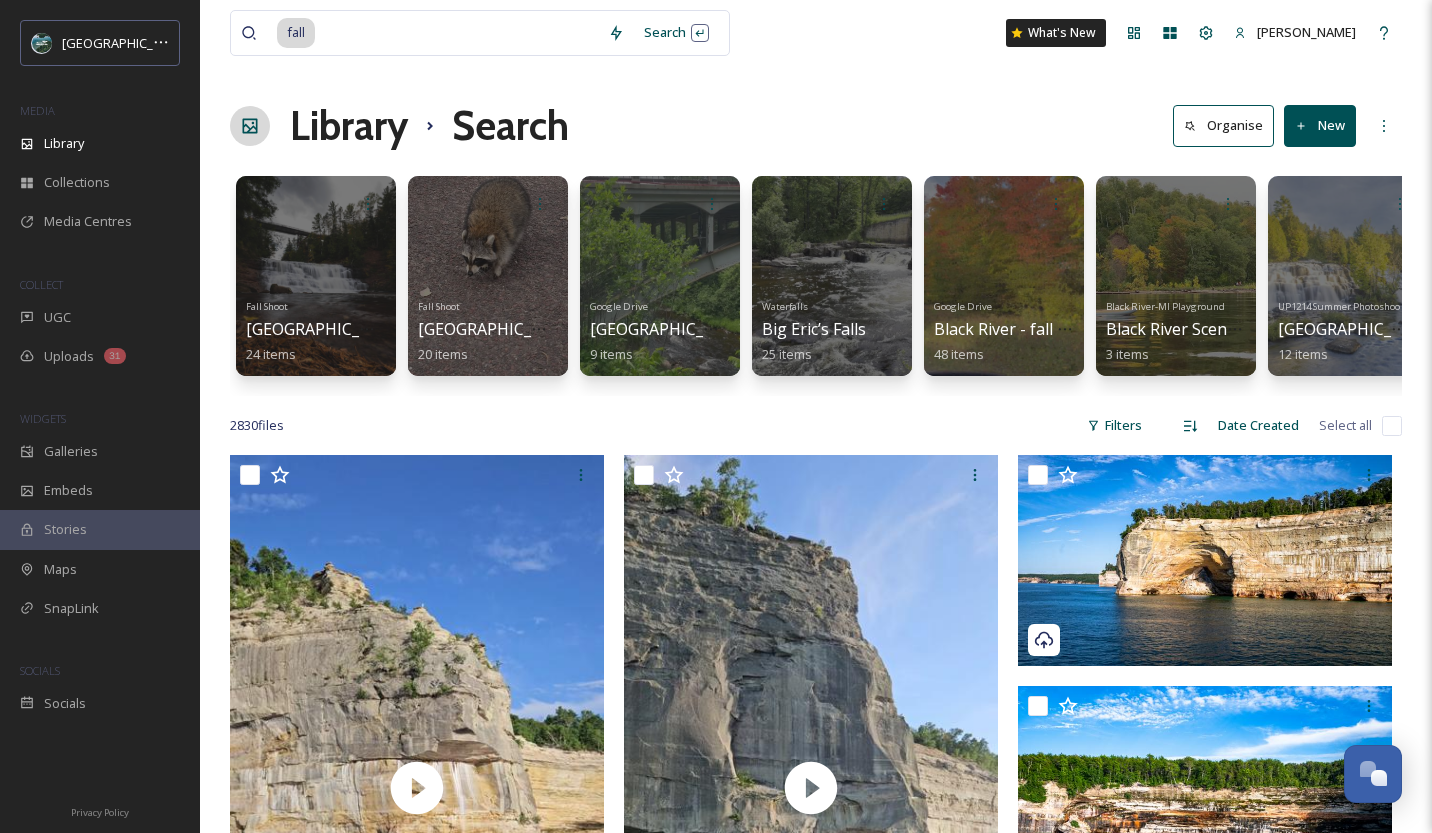 click on "Library Search Organise New" at bounding box center (816, 126) 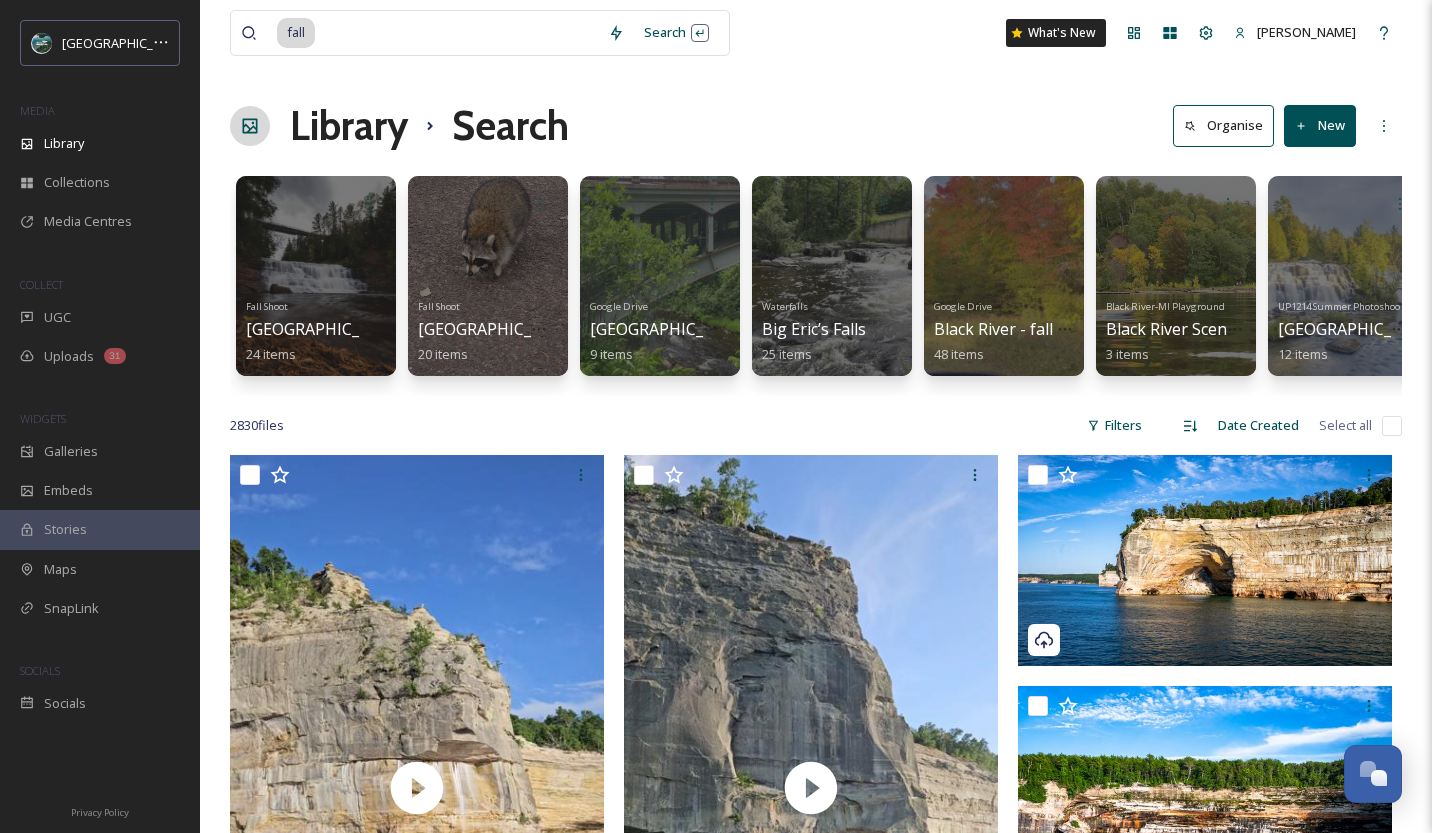 click on "Library Search Organise New" at bounding box center [816, 126] 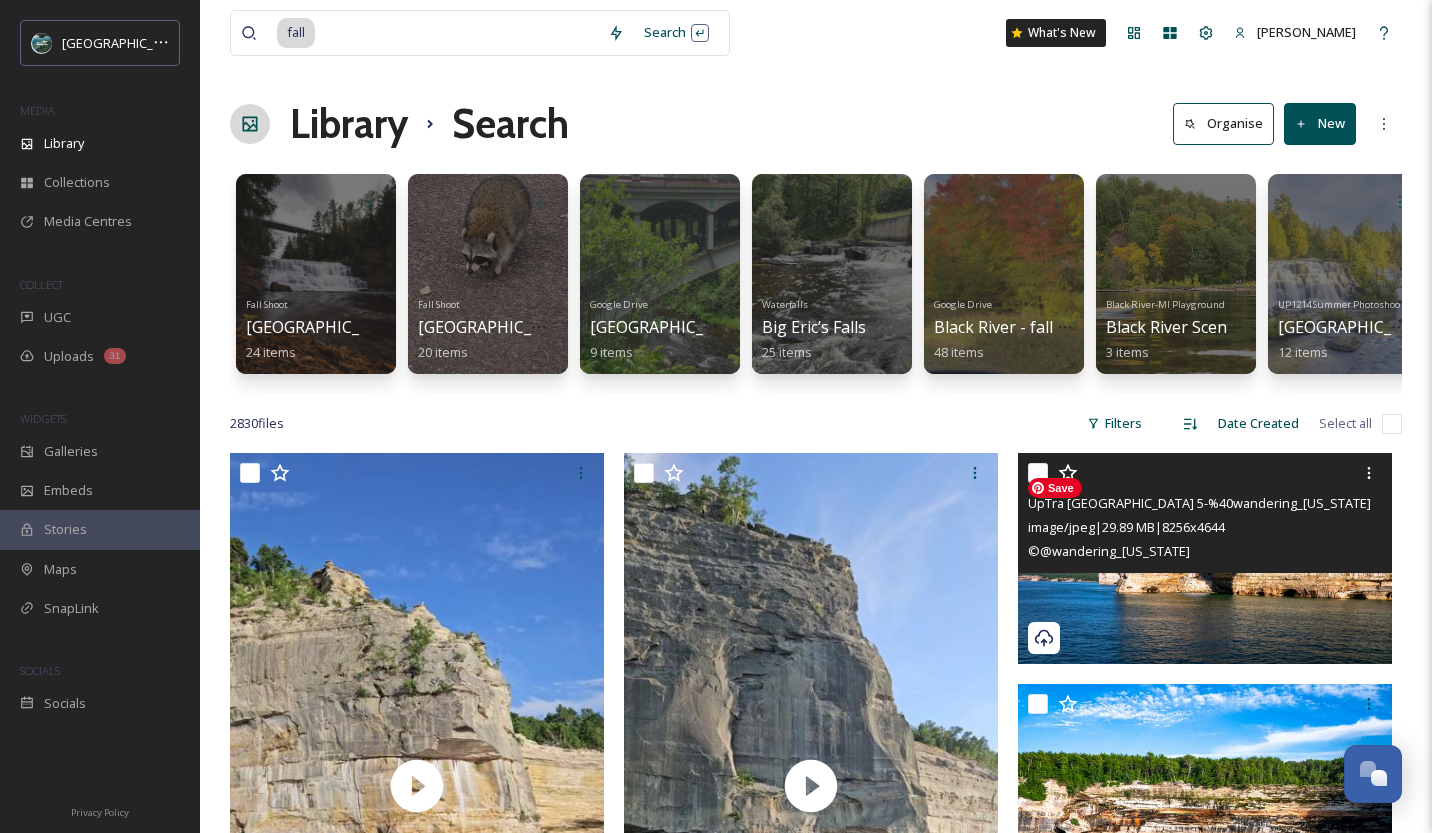 scroll, scrollTop: 0, scrollLeft: 0, axis: both 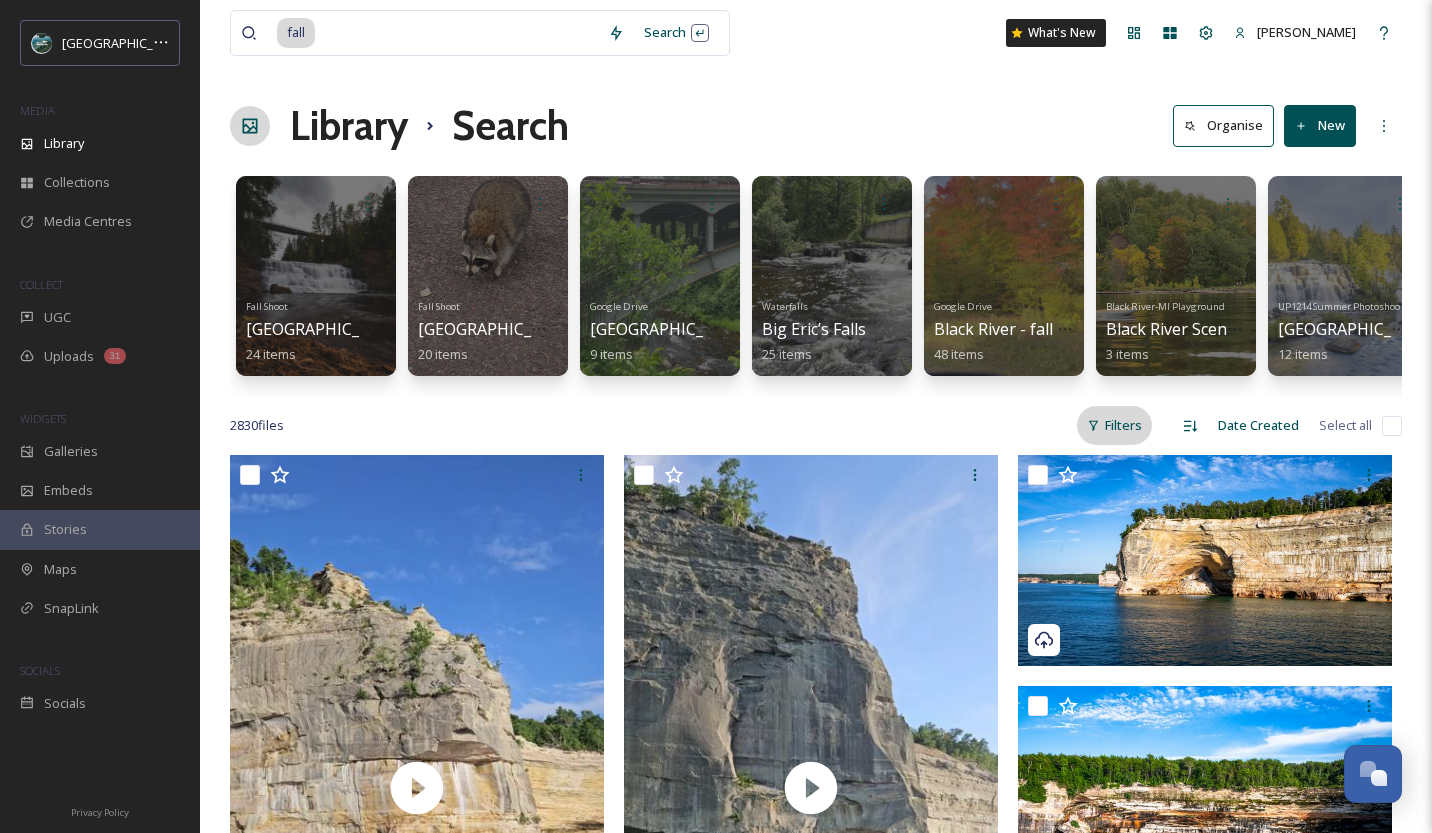 click on "Filters" at bounding box center (1114, 425) 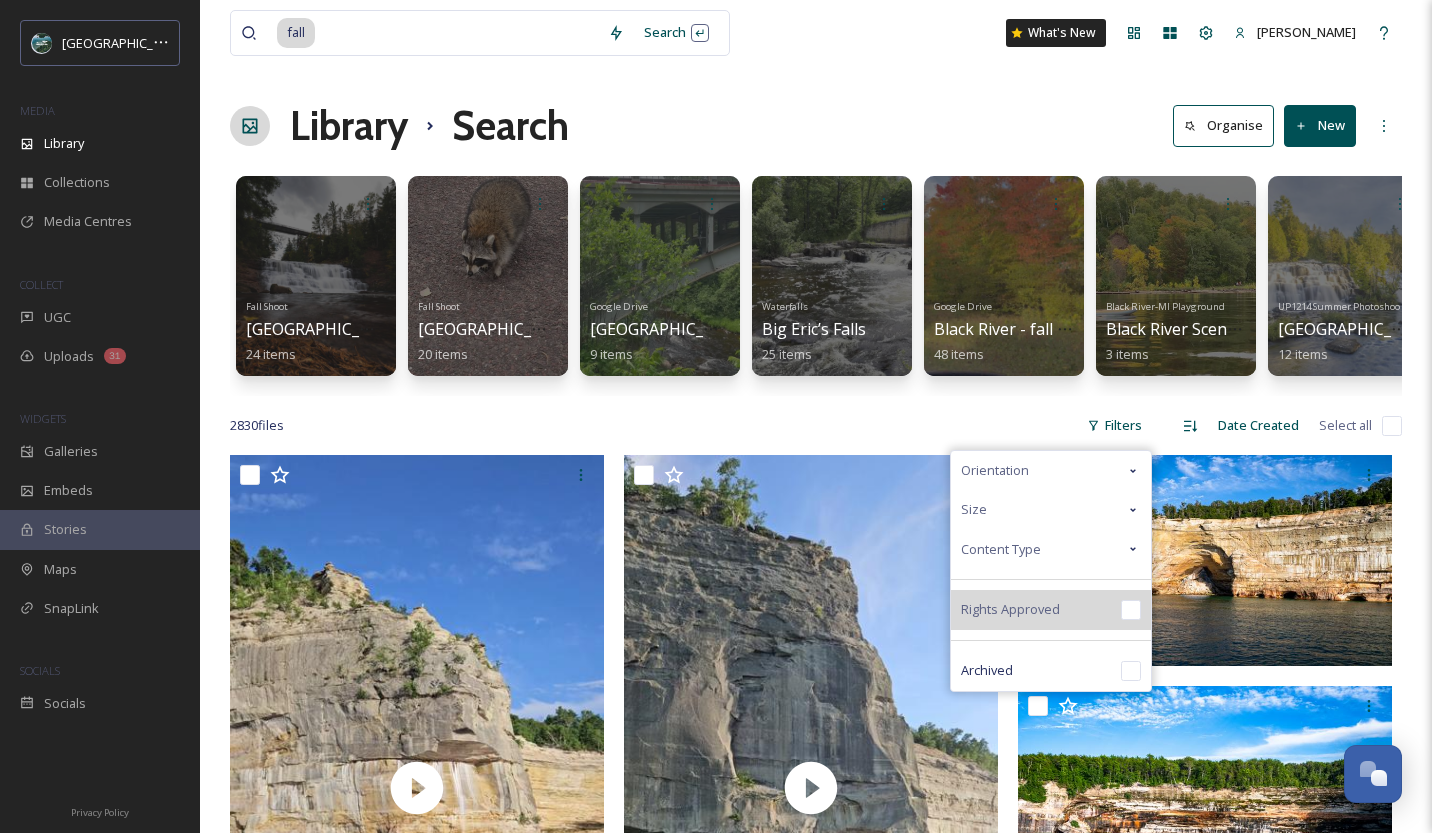 click on "Rights Approved" at bounding box center (1051, 610) 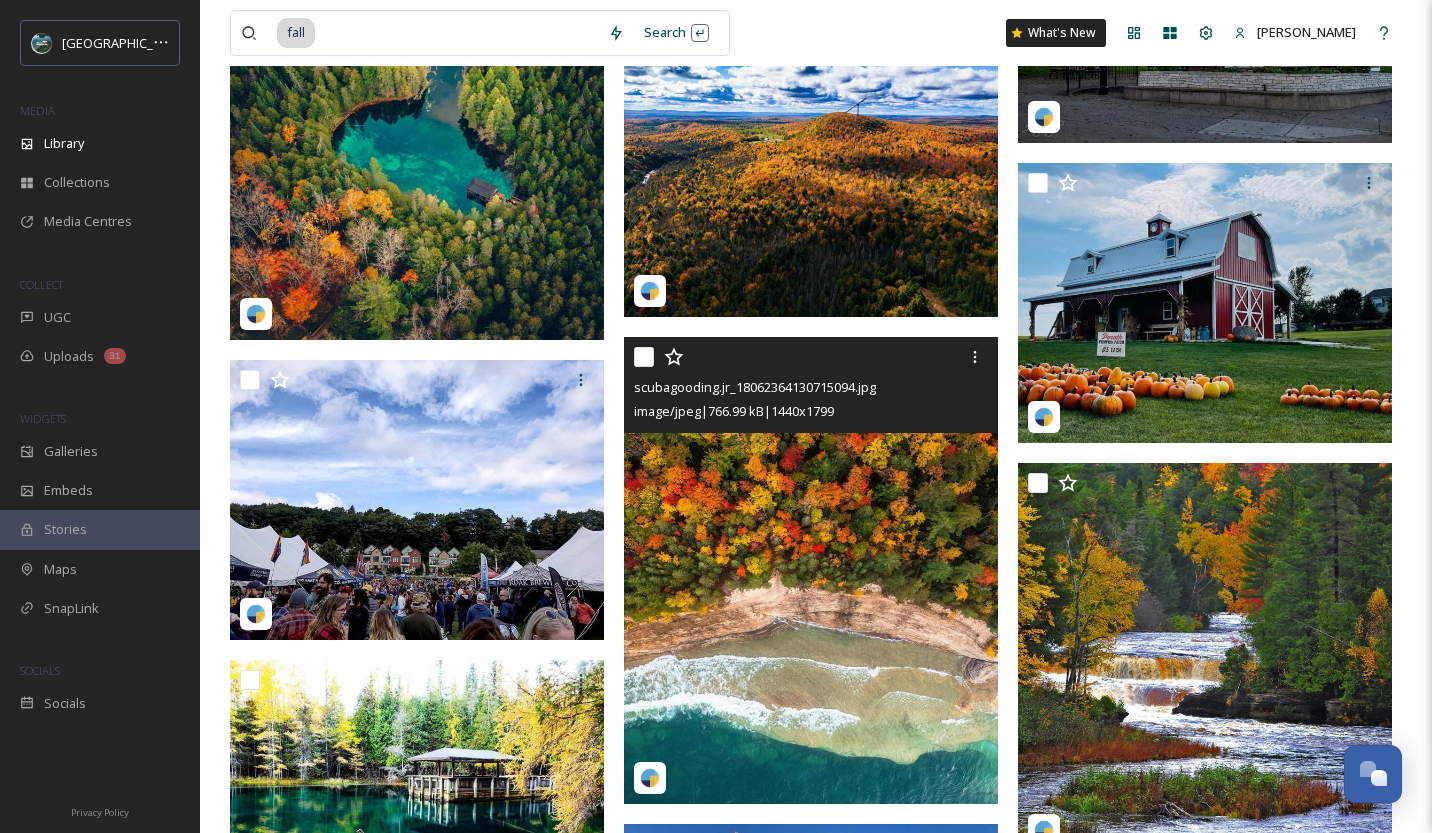 scroll, scrollTop: 1480, scrollLeft: 0, axis: vertical 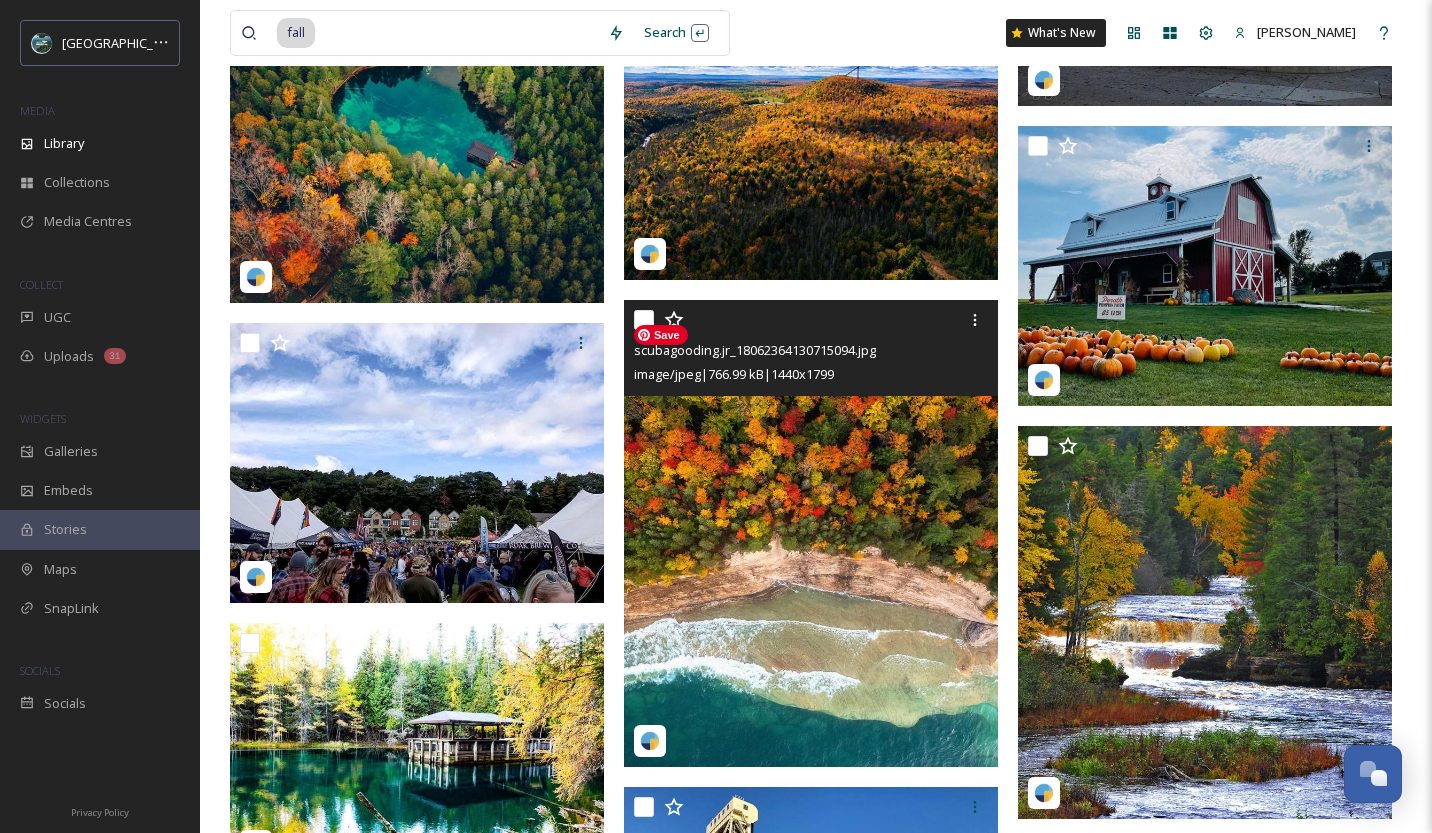 click at bounding box center (811, 533) 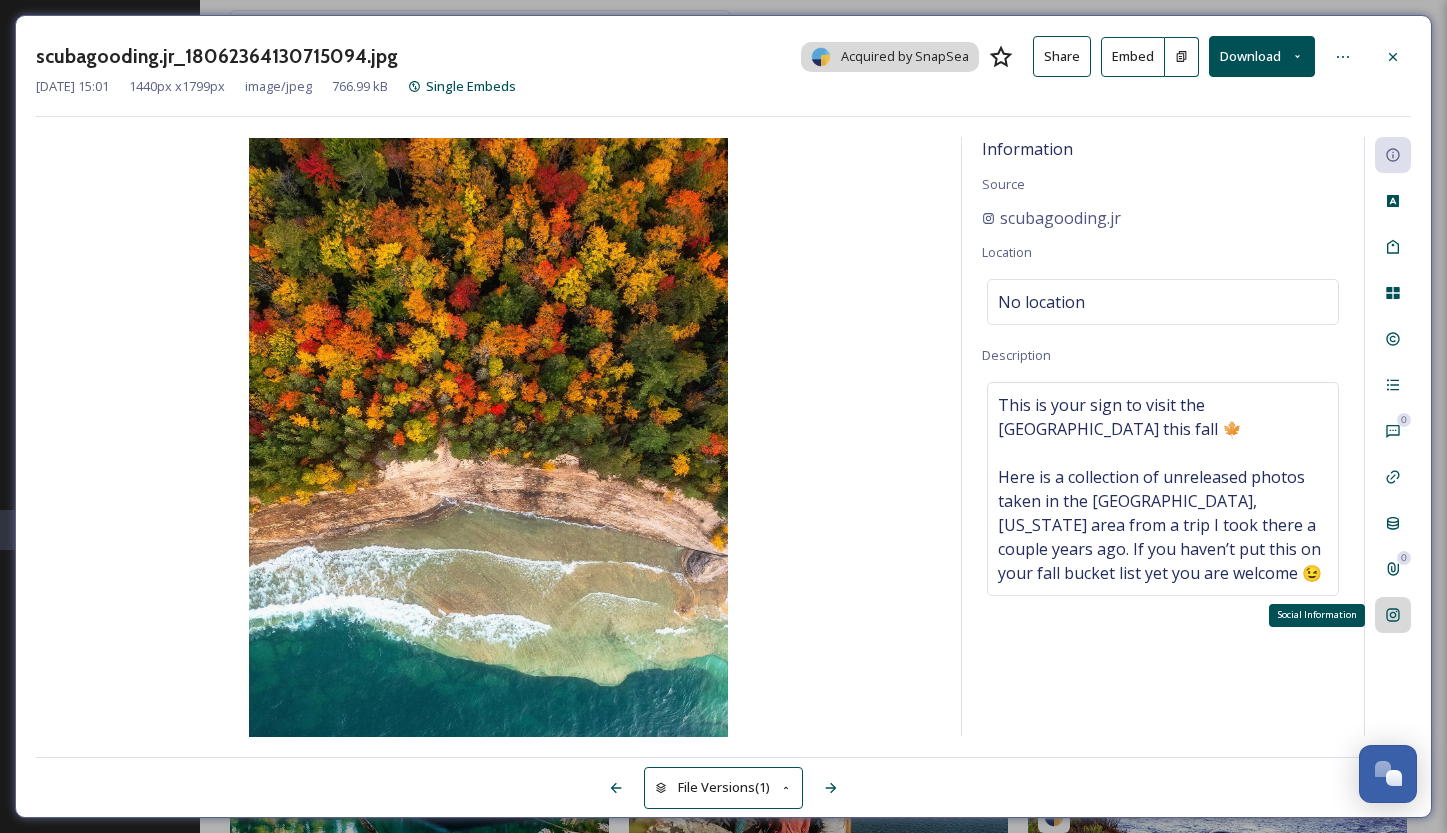 click 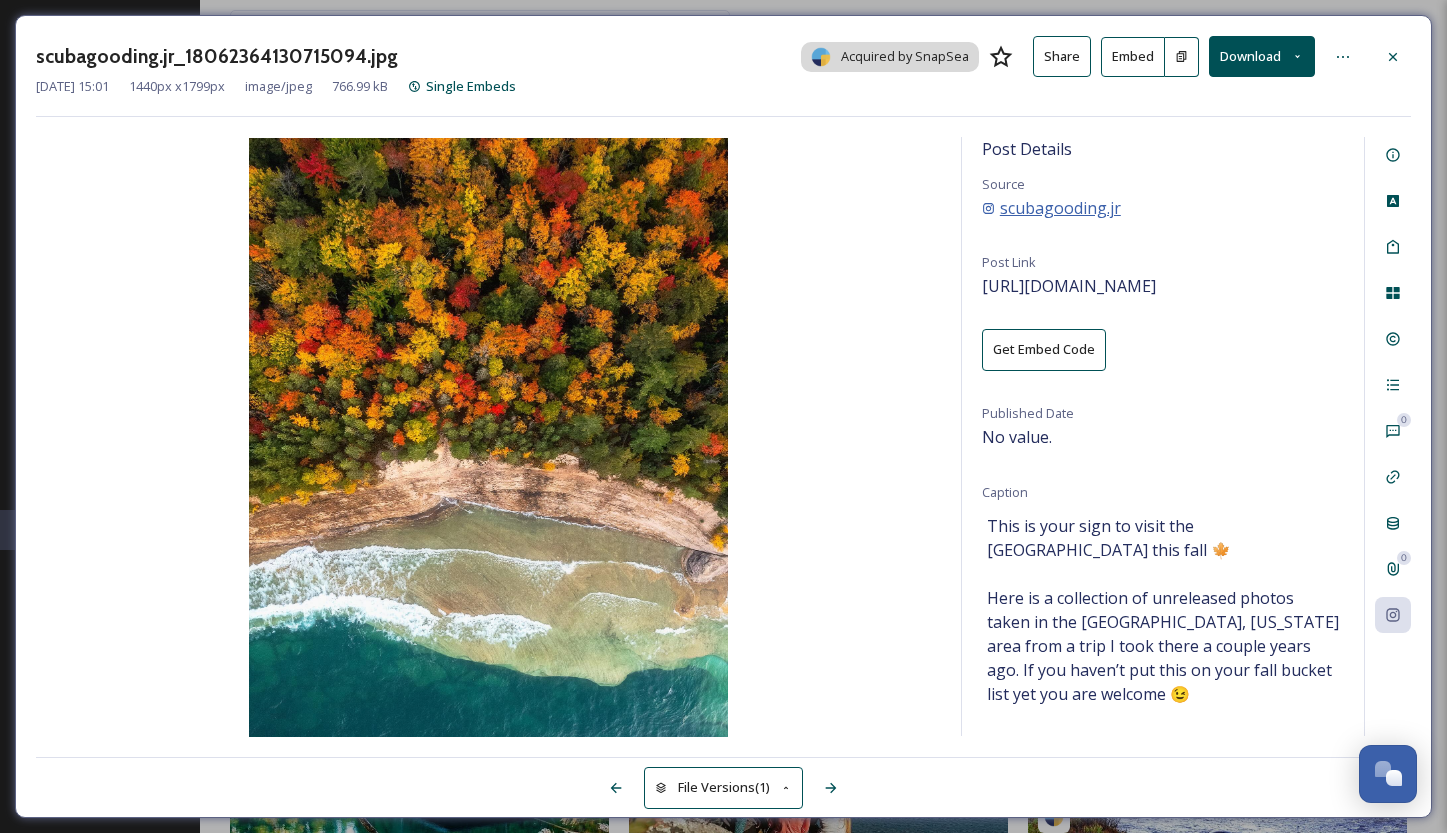 click on "scubagooding.jr" at bounding box center (1060, 208) 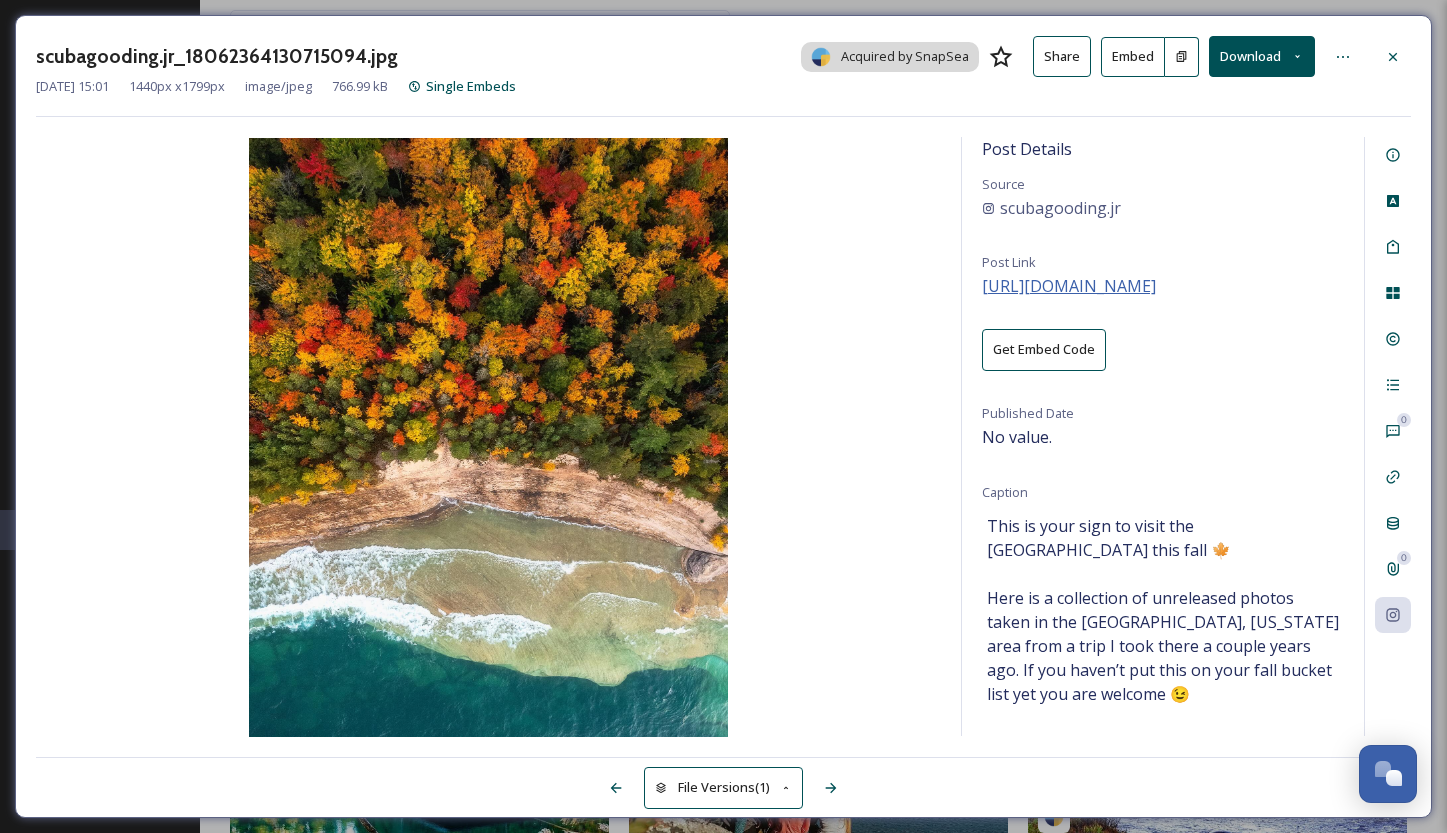 click on "[URL][DOMAIN_NAME]" at bounding box center [1069, 286] 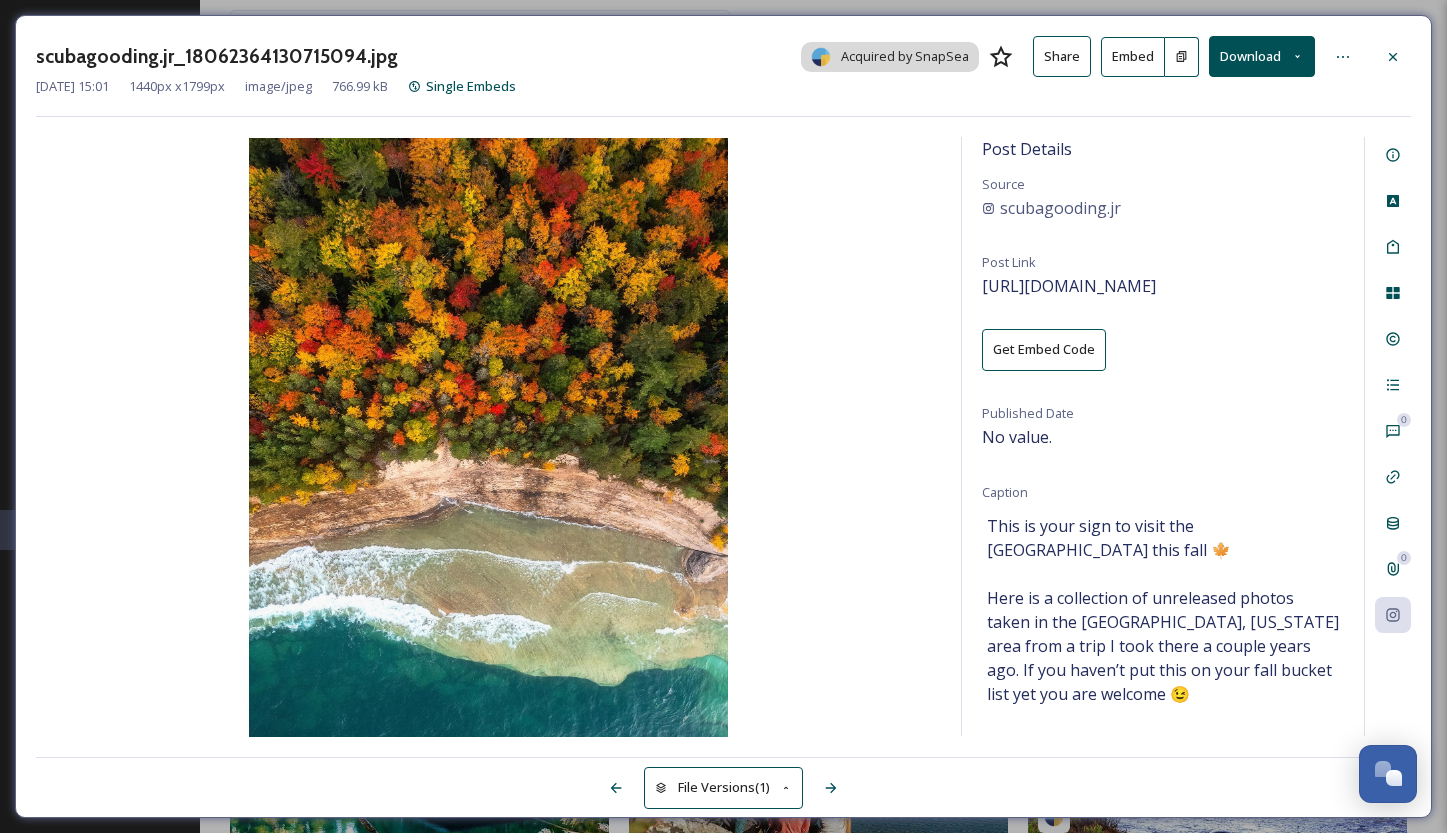 click on "Download" at bounding box center (1262, 56) 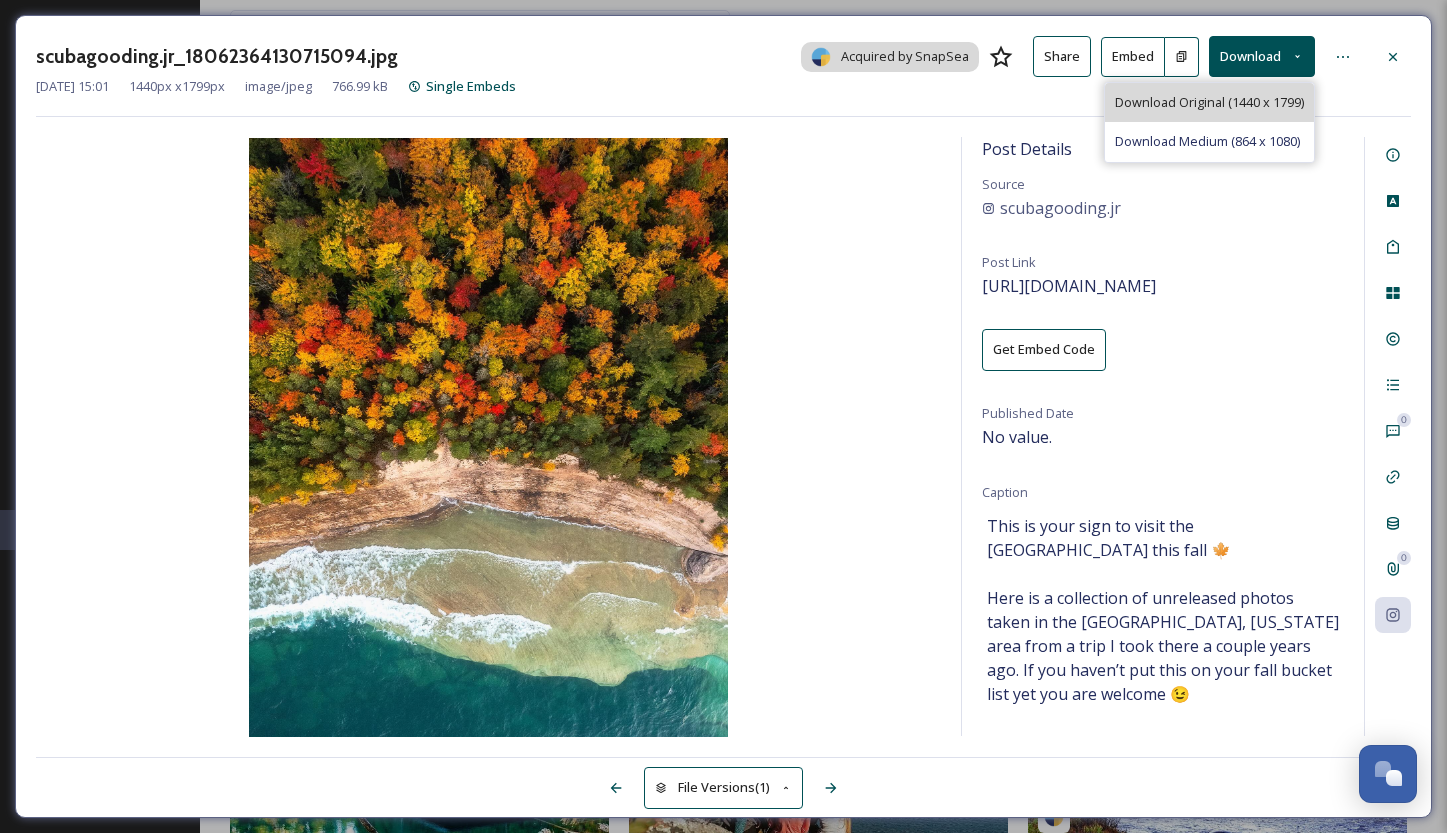 click on "Download Original (1440 x 1799)" at bounding box center (1209, 102) 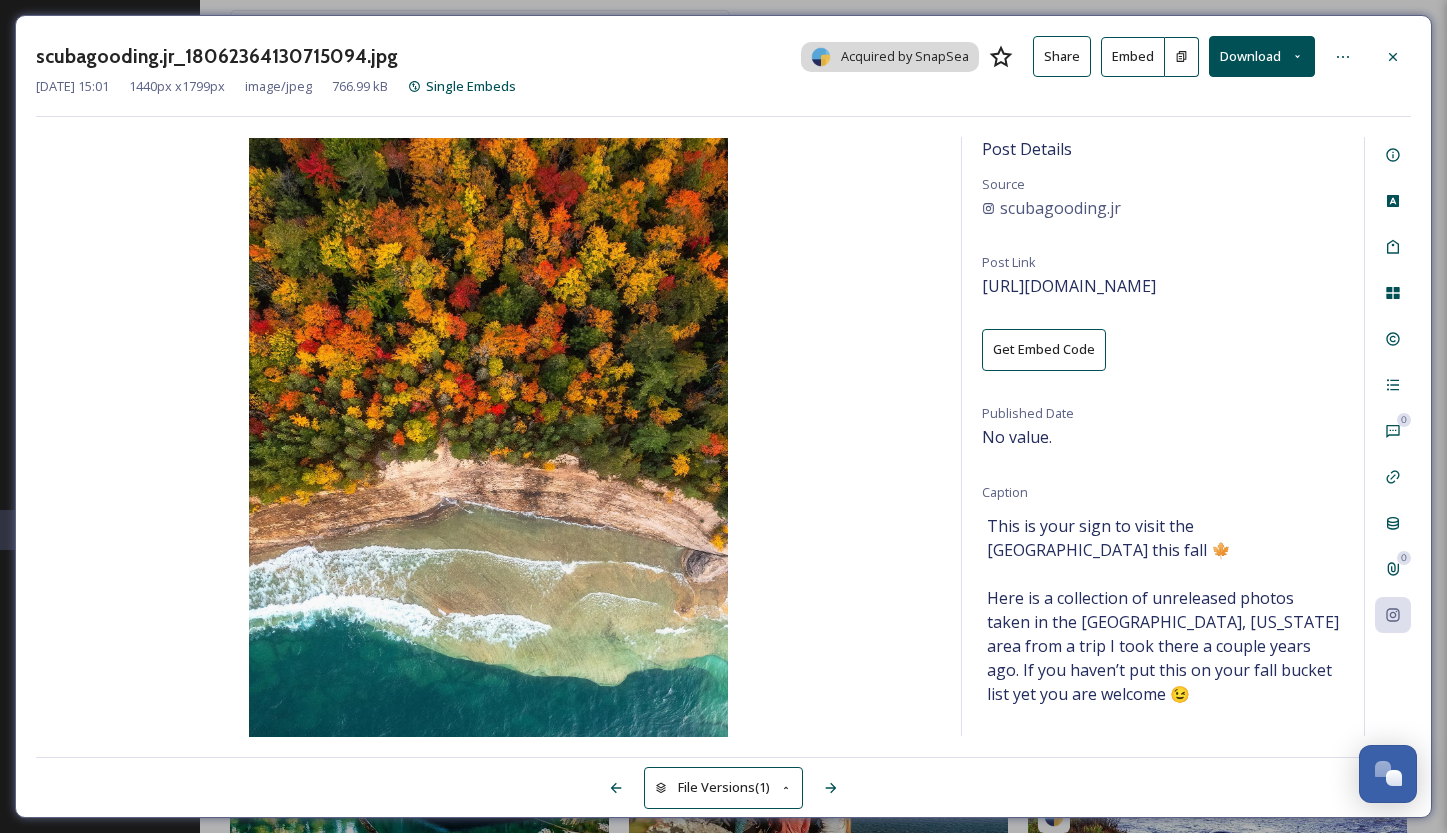 click on "Download" at bounding box center (1262, 56) 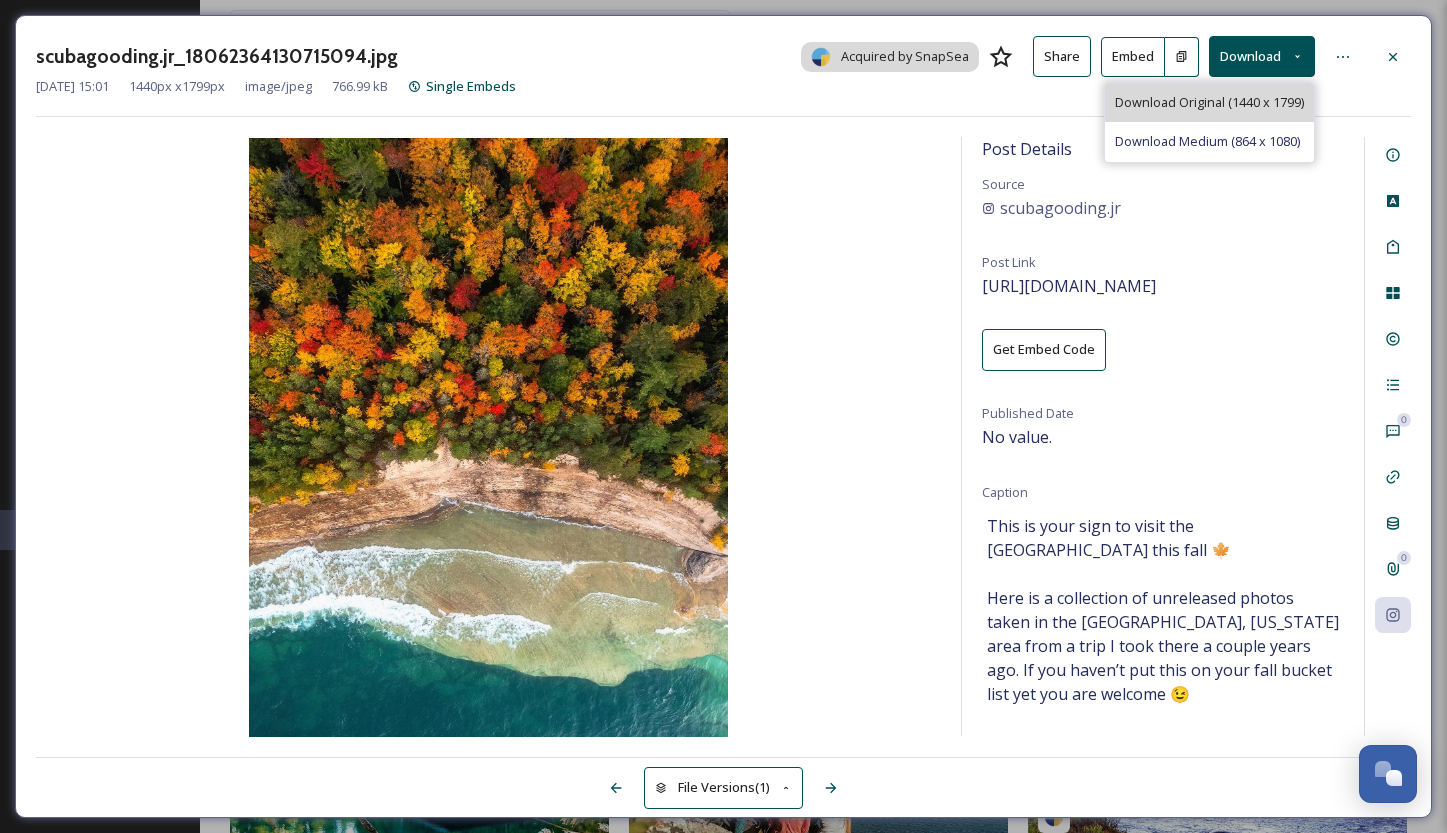 click on "Download Original (1440 x 1799)" at bounding box center (1209, 102) 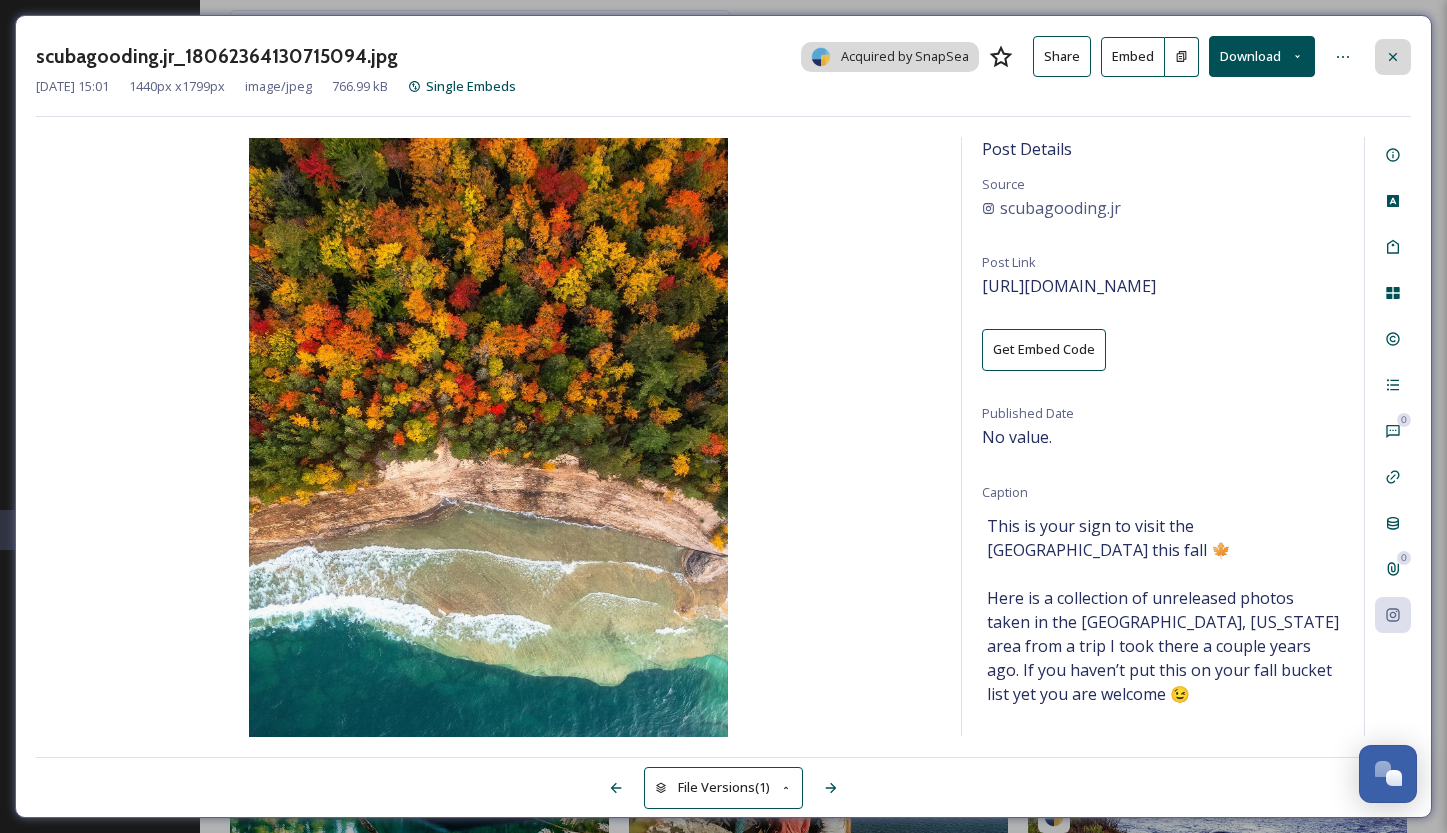 click at bounding box center (1393, 57) 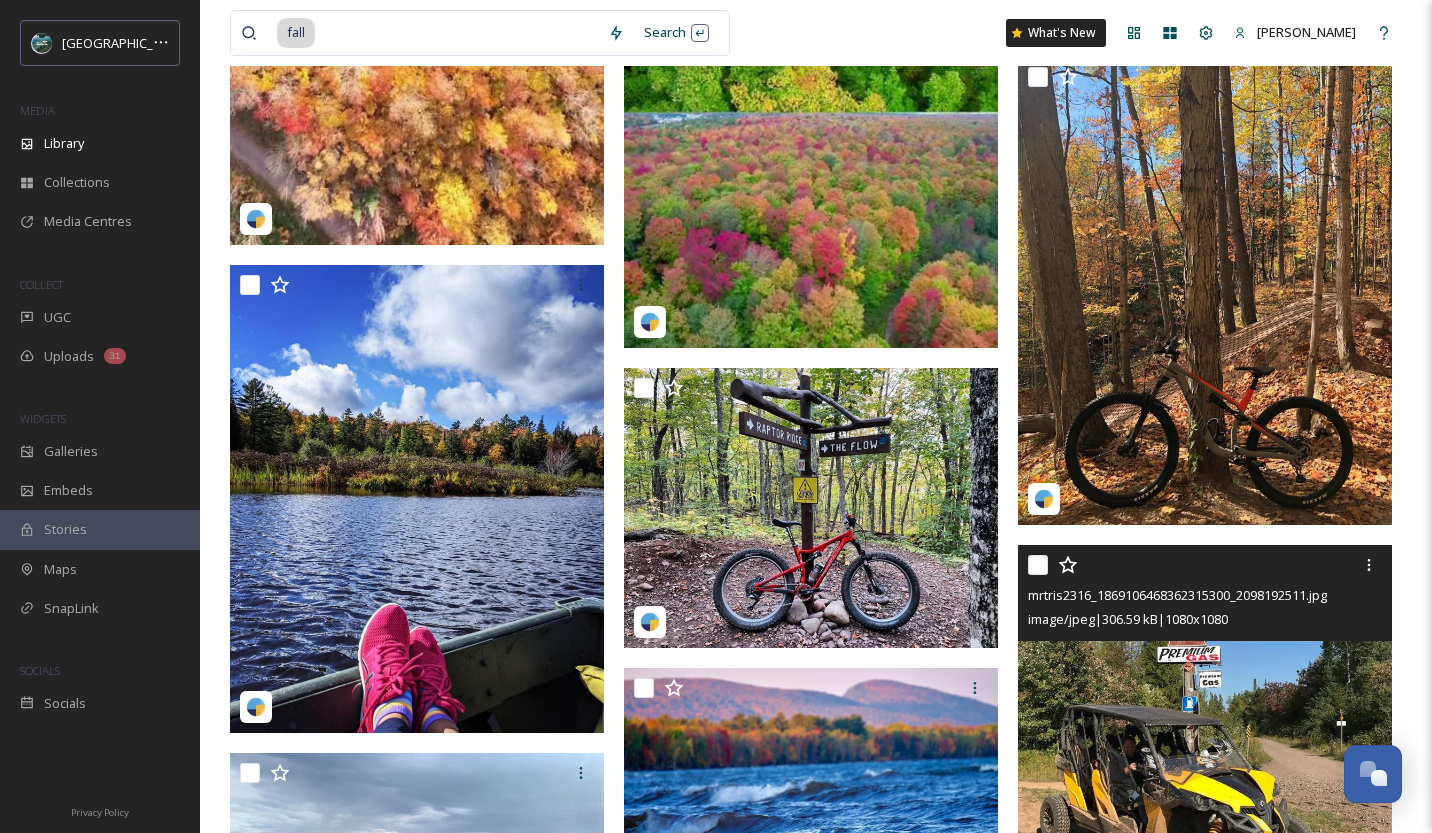 scroll, scrollTop: 4165, scrollLeft: 0, axis: vertical 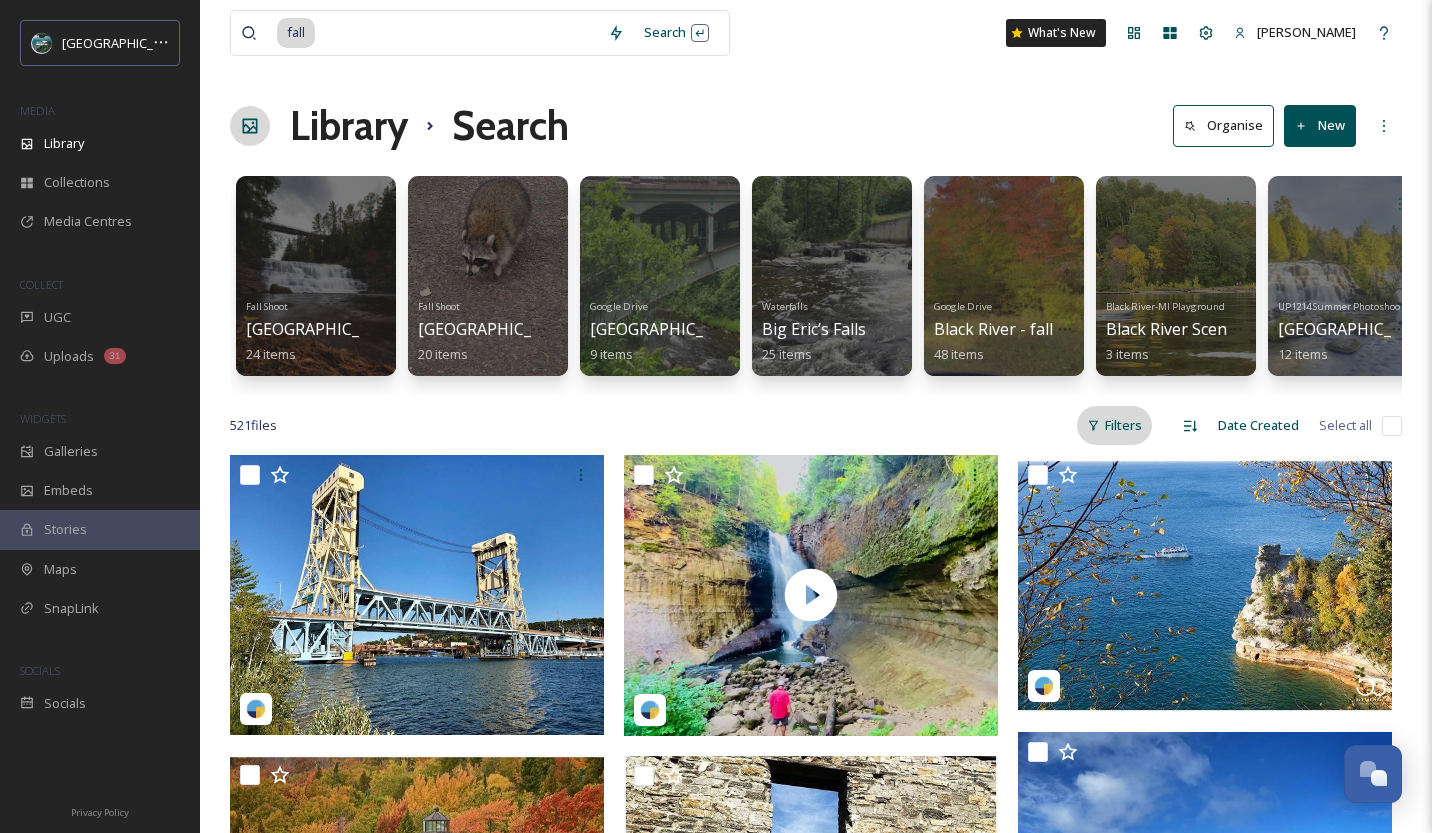 click on "Filters" at bounding box center [1114, 425] 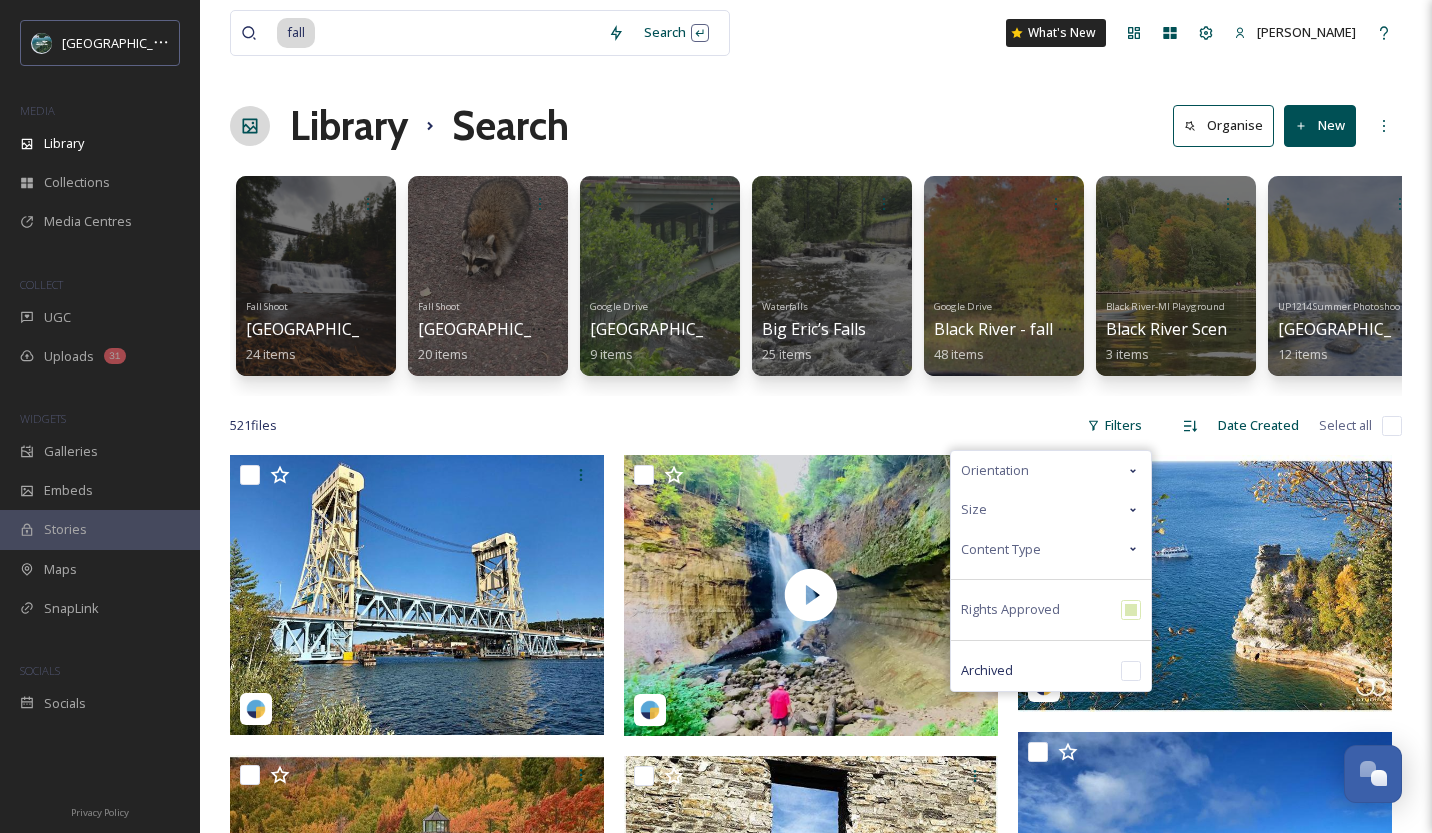 click on "Content Type" at bounding box center [1051, 549] 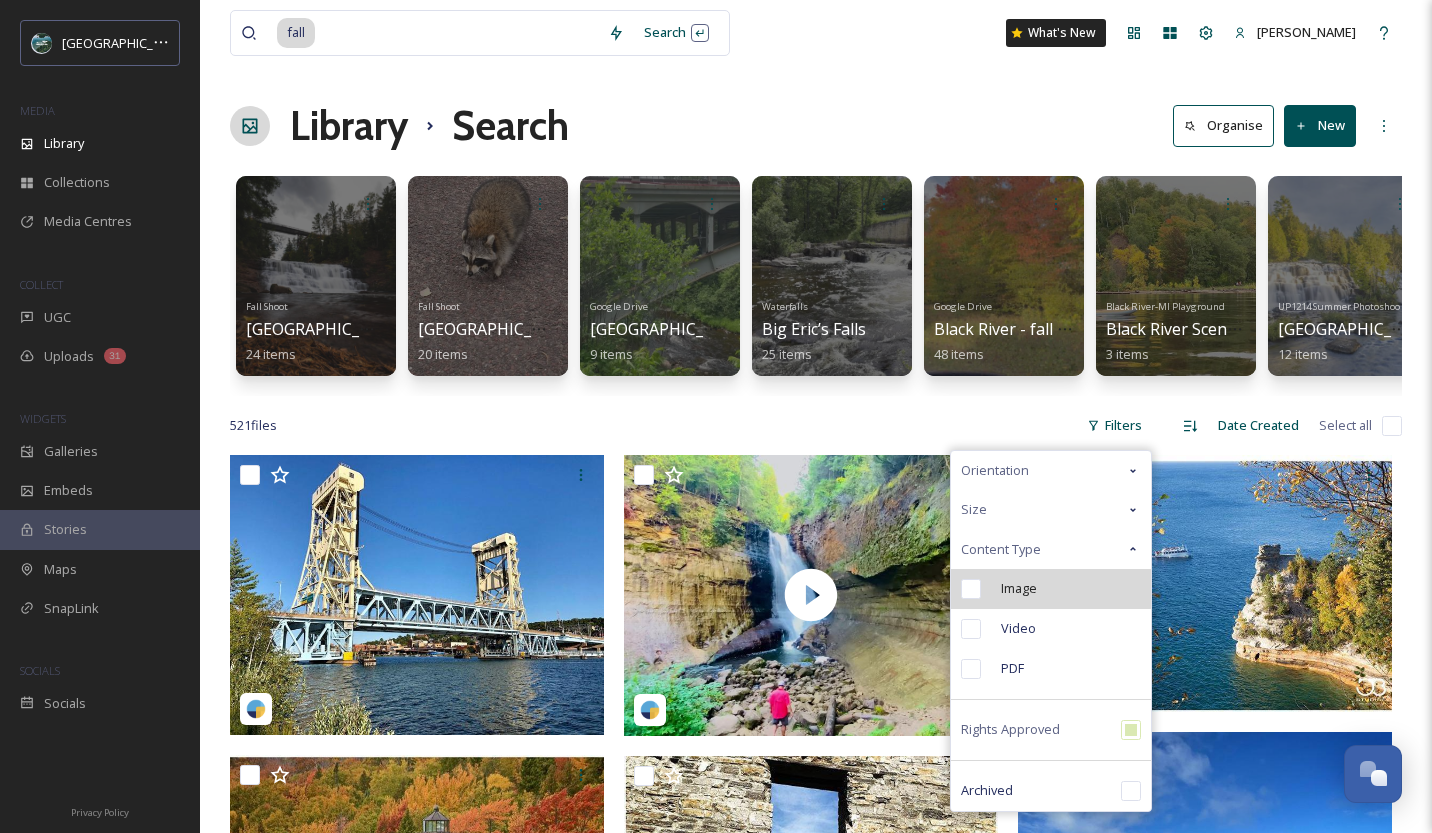 click on "Image" at bounding box center (1051, 589) 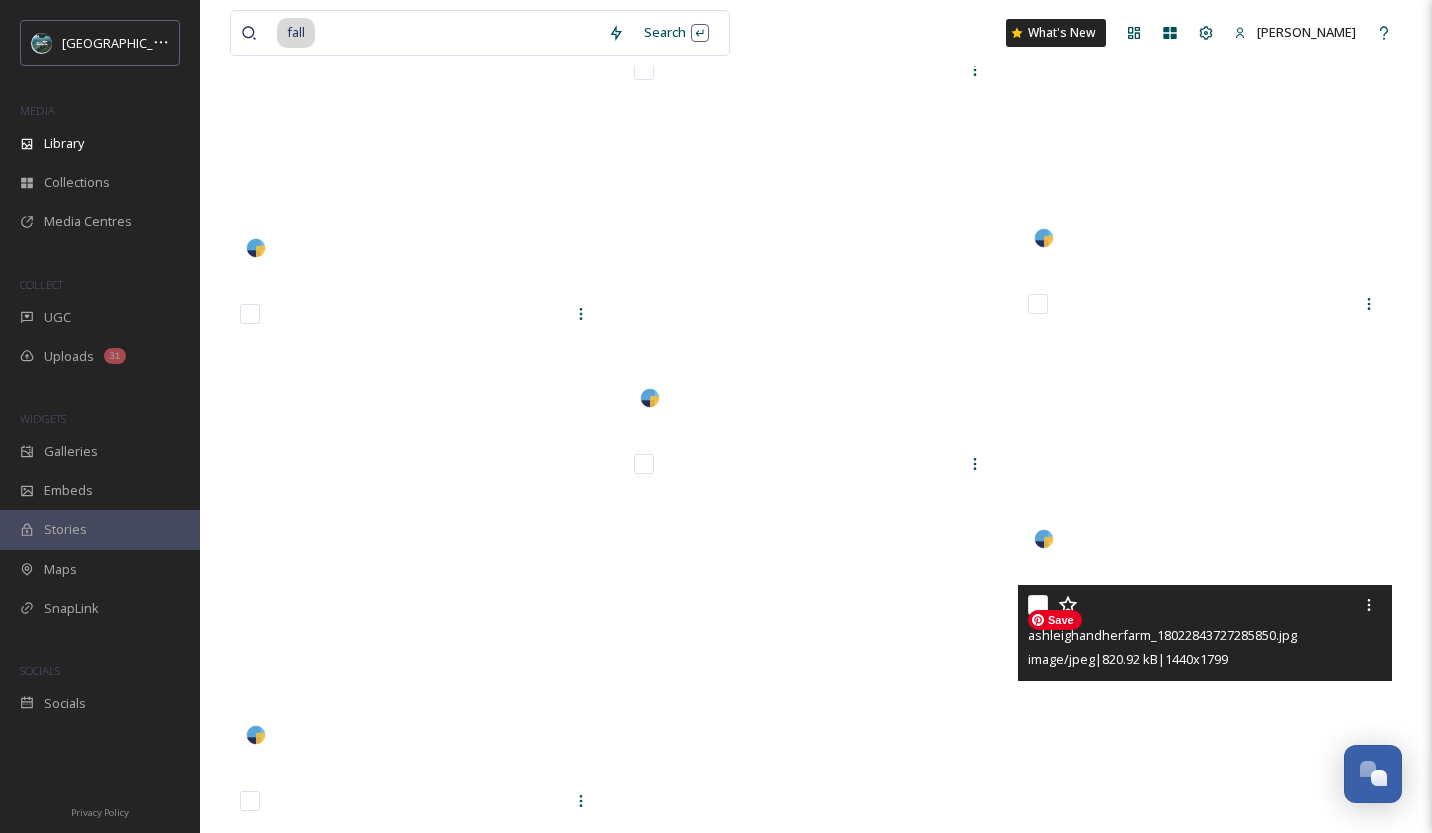scroll, scrollTop: 31106, scrollLeft: 0, axis: vertical 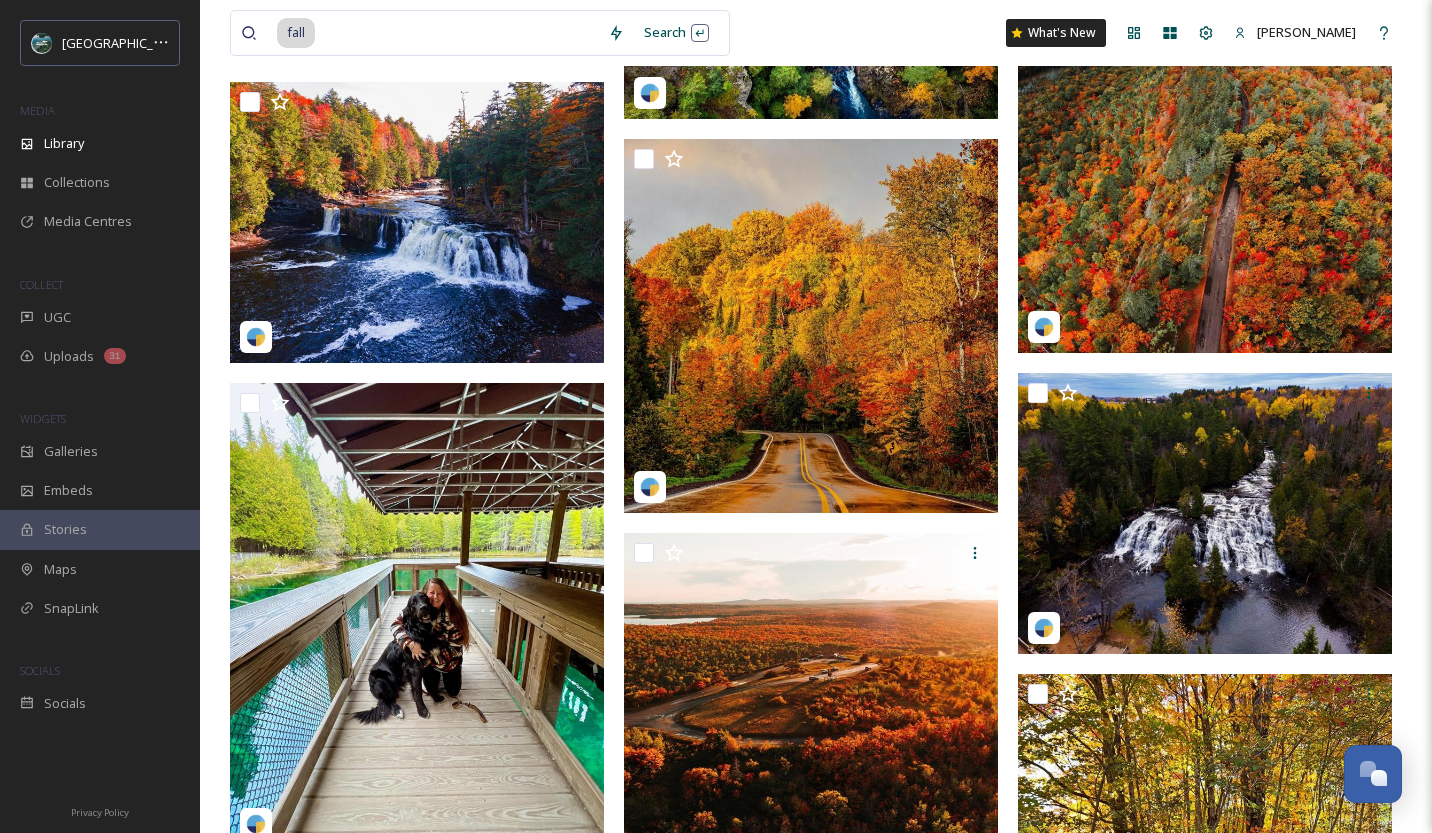 click at bounding box center [1205, 120] 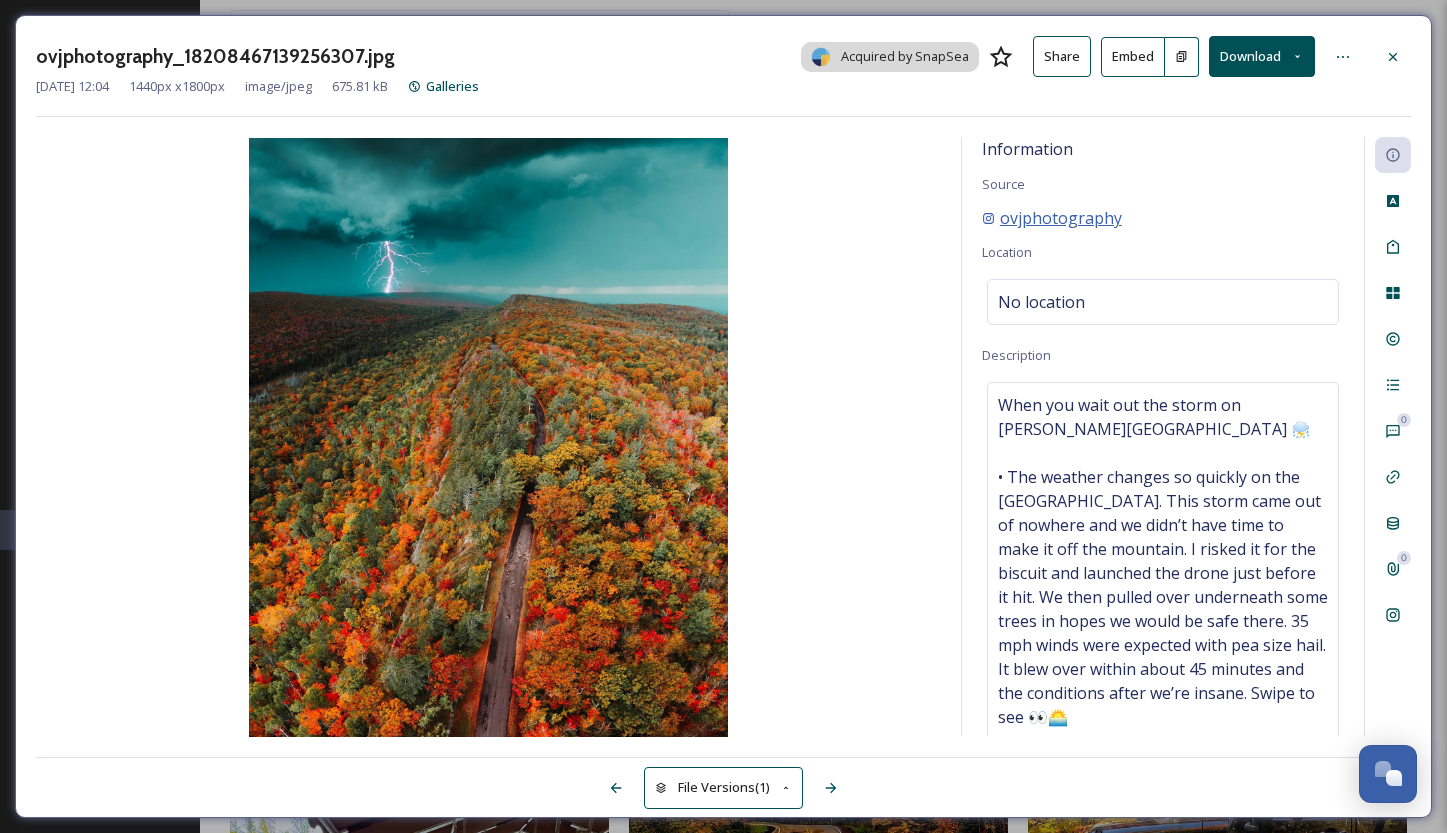 click on "ovjphotography" at bounding box center [1061, 218] 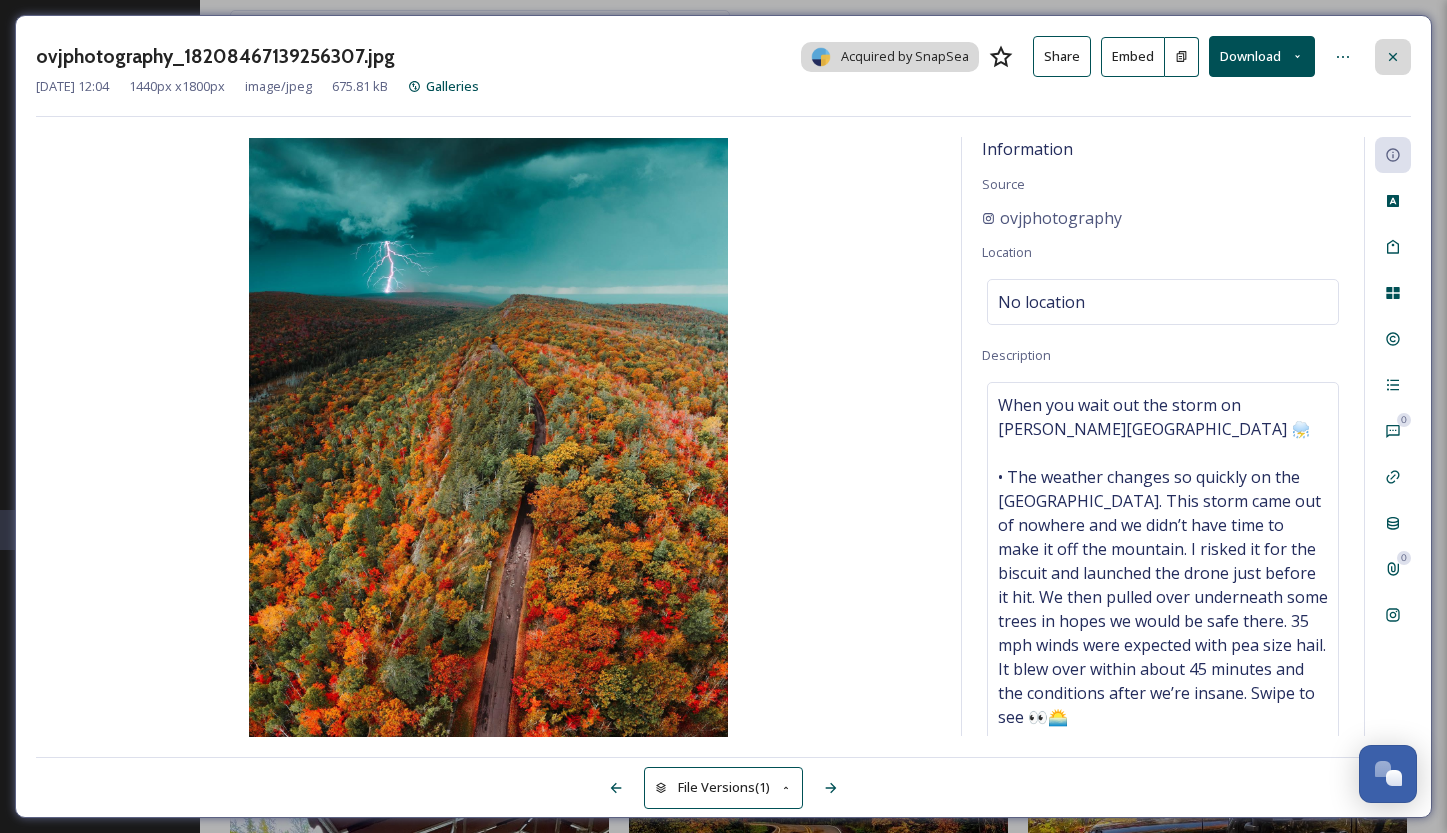 click at bounding box center [1393, 57] 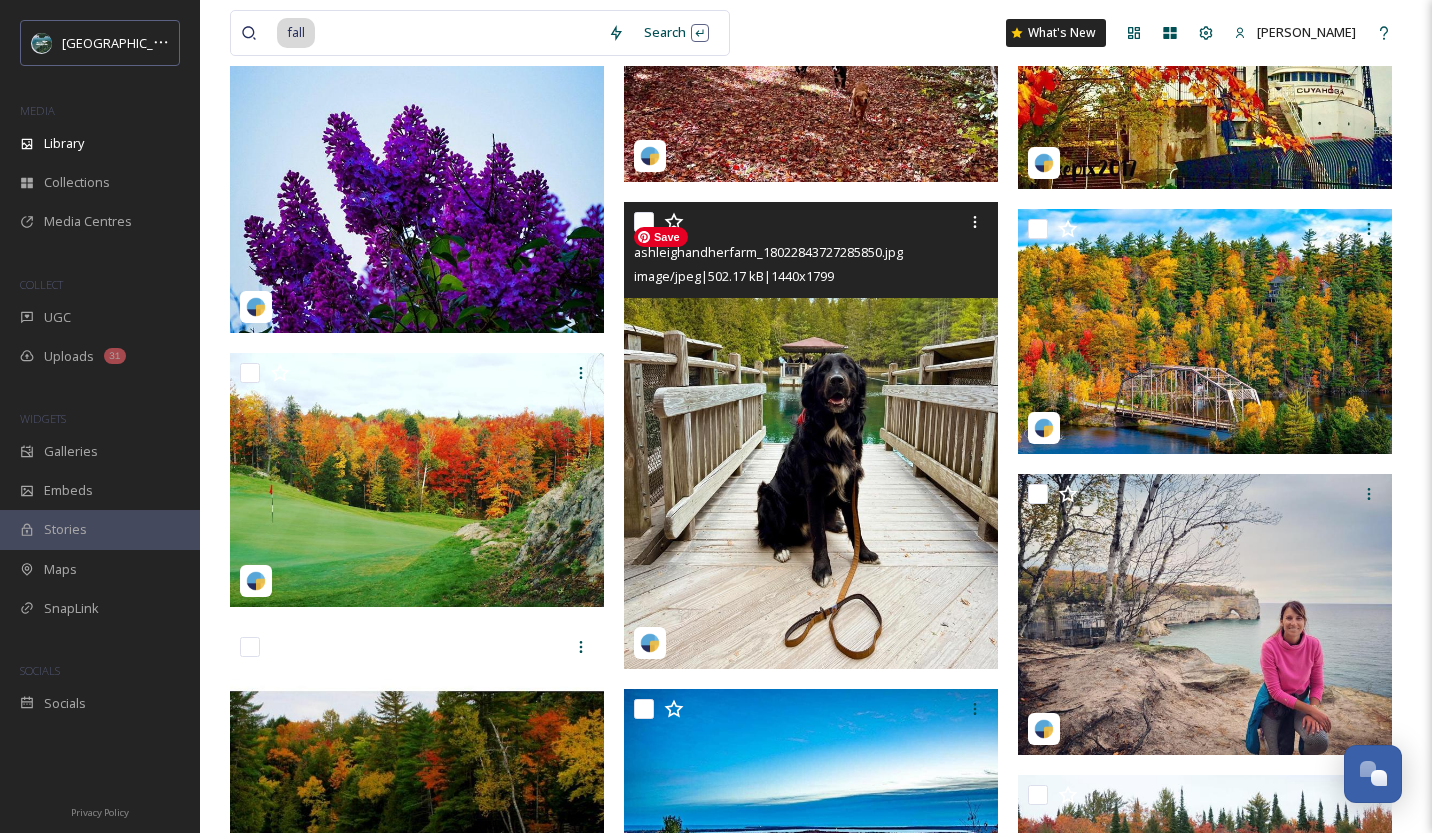 scroll, scrollTop: 33805, scrollLeft: 0, axis: vertical 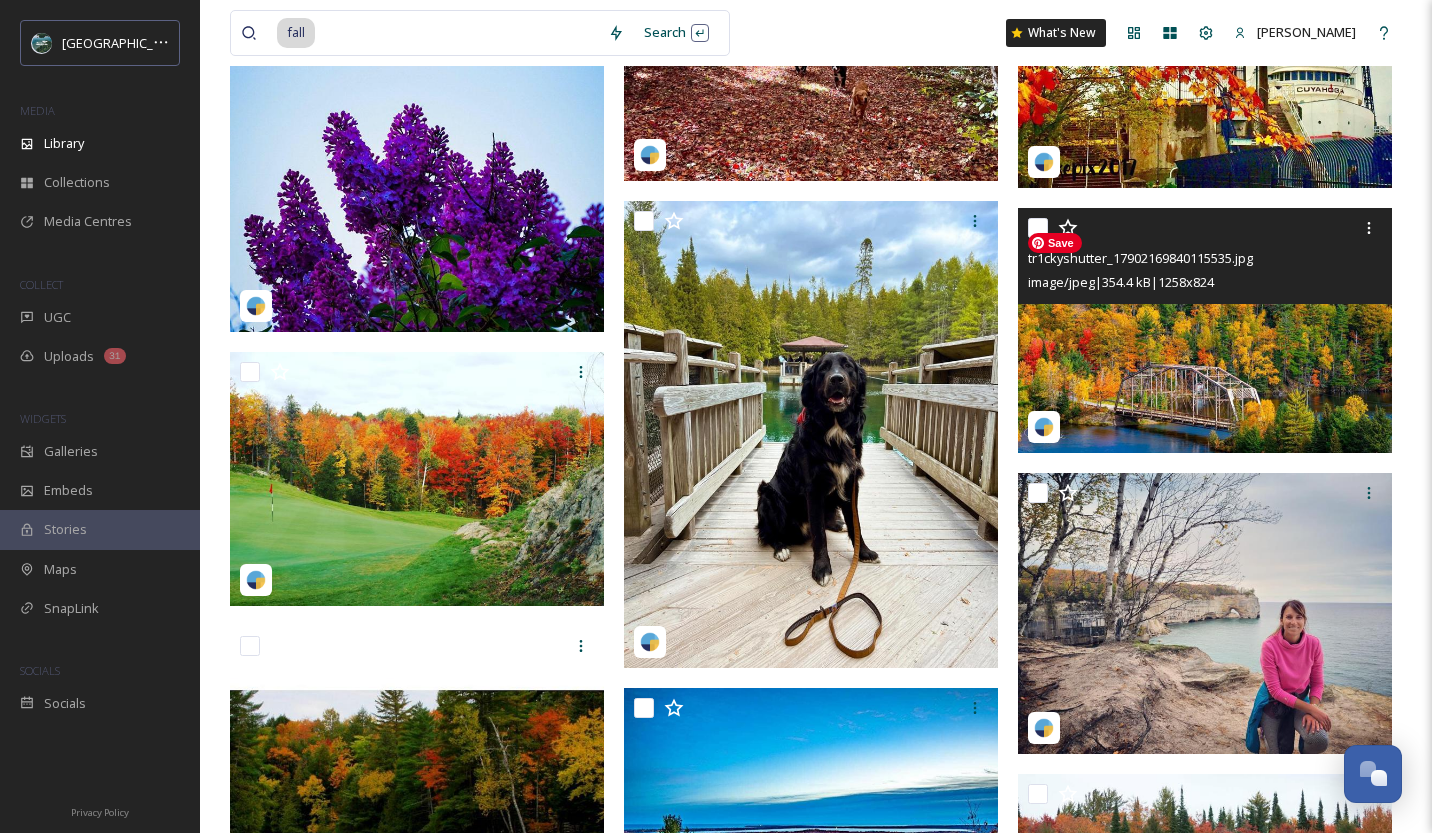 click at bounding box center [1205, 330] 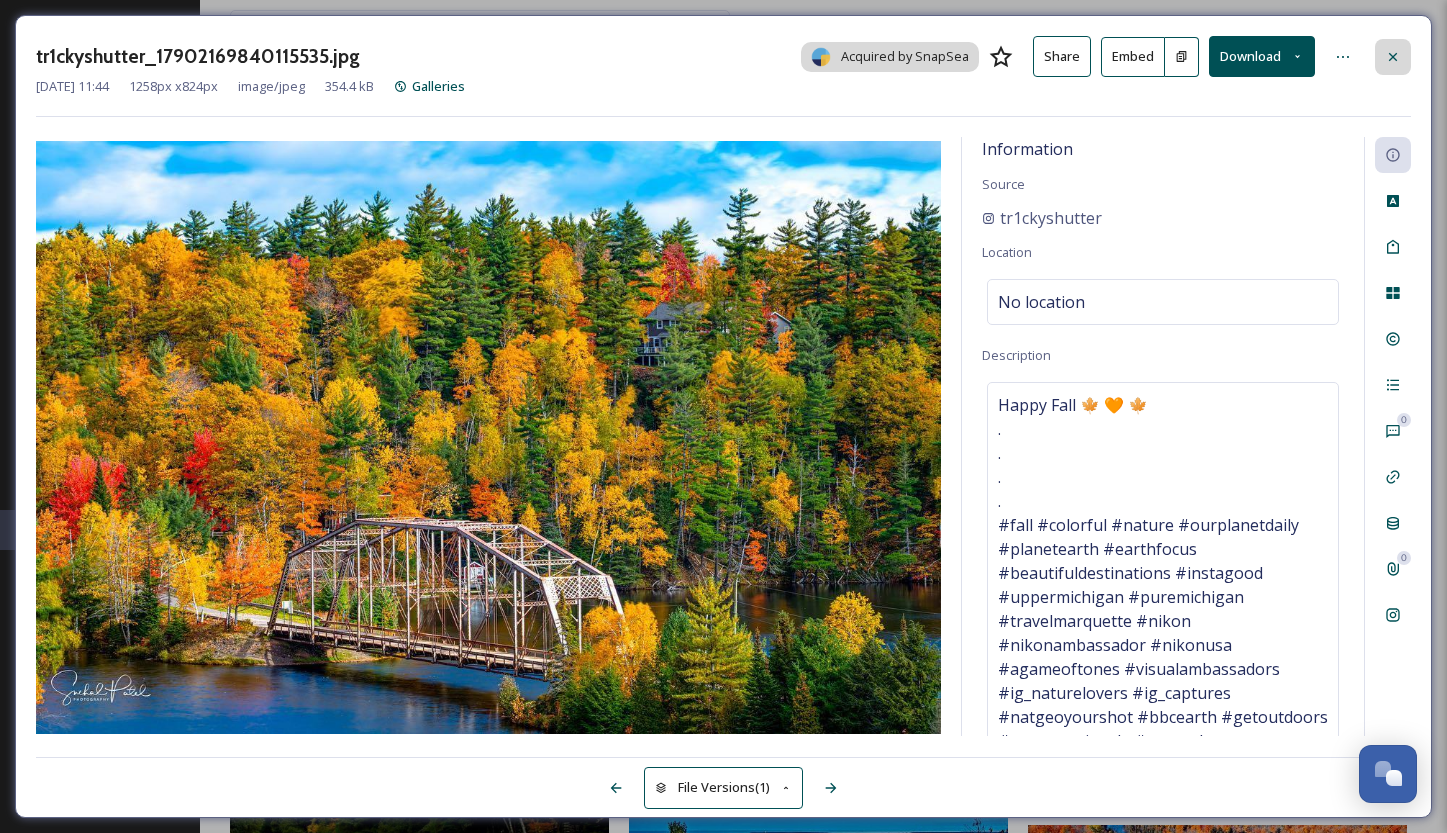 click 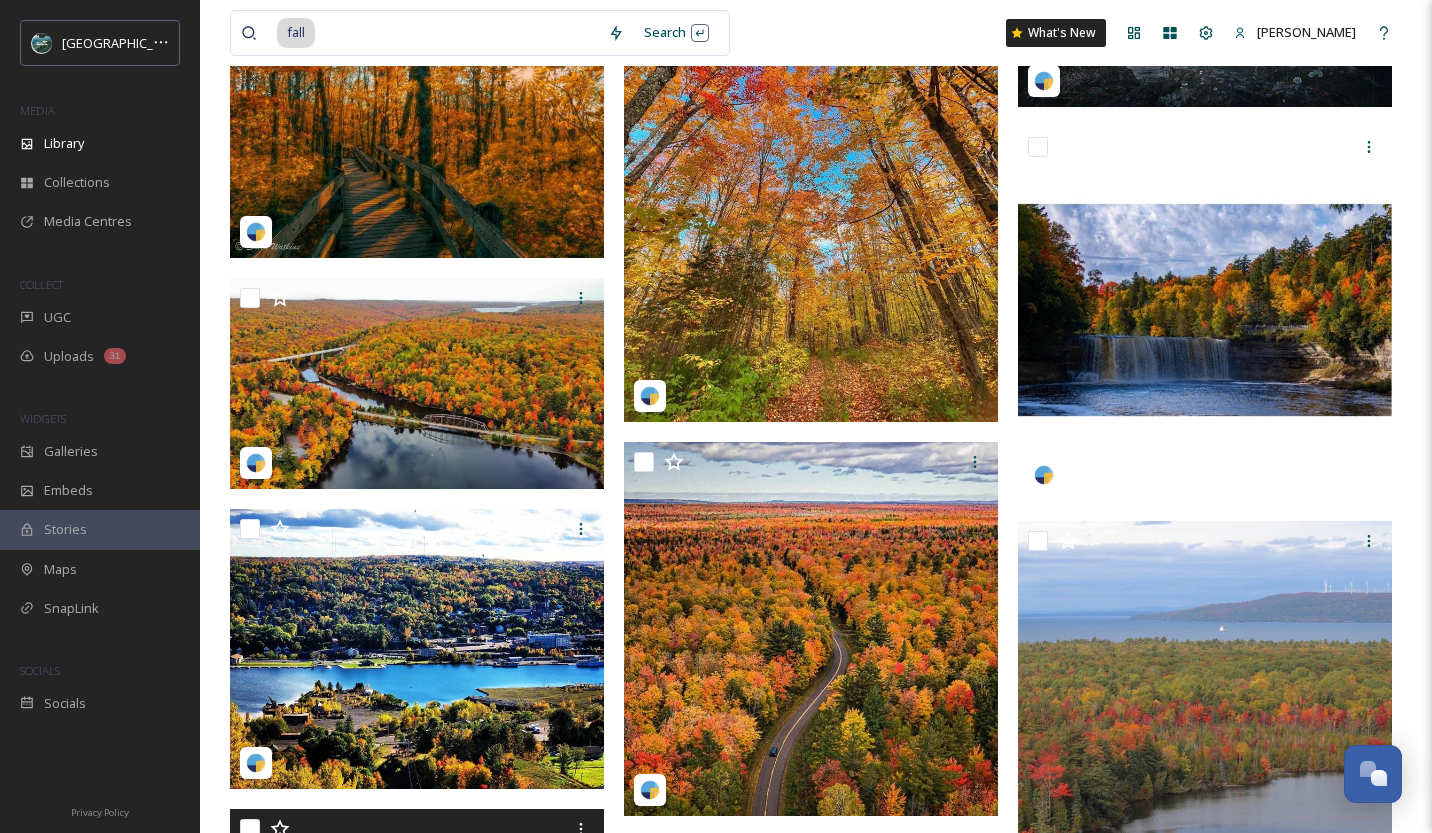 scroll, scrollTop: 52912, scrollLeft: 0, axis: vertical 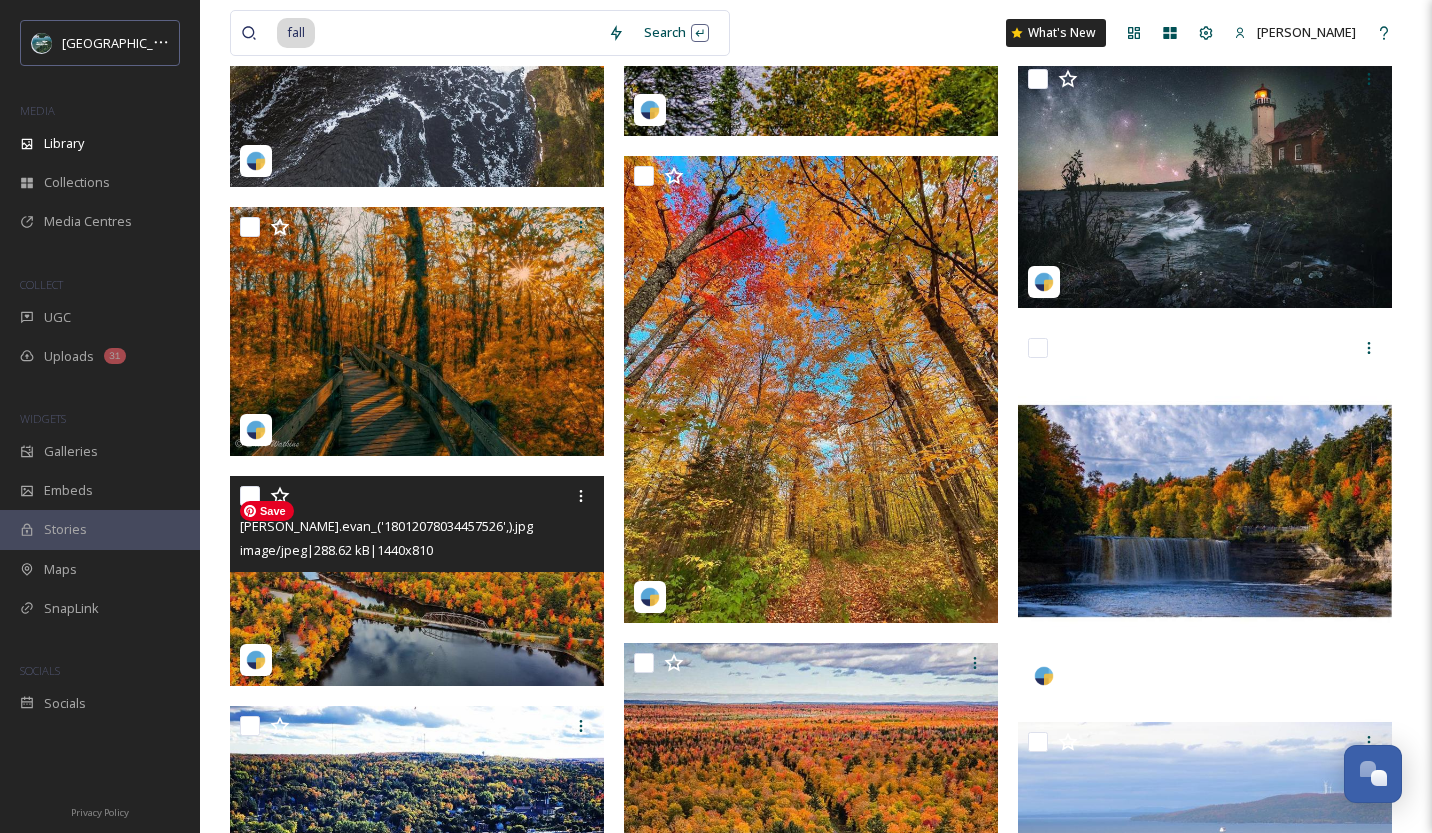 click at bounding box center [417, 581] 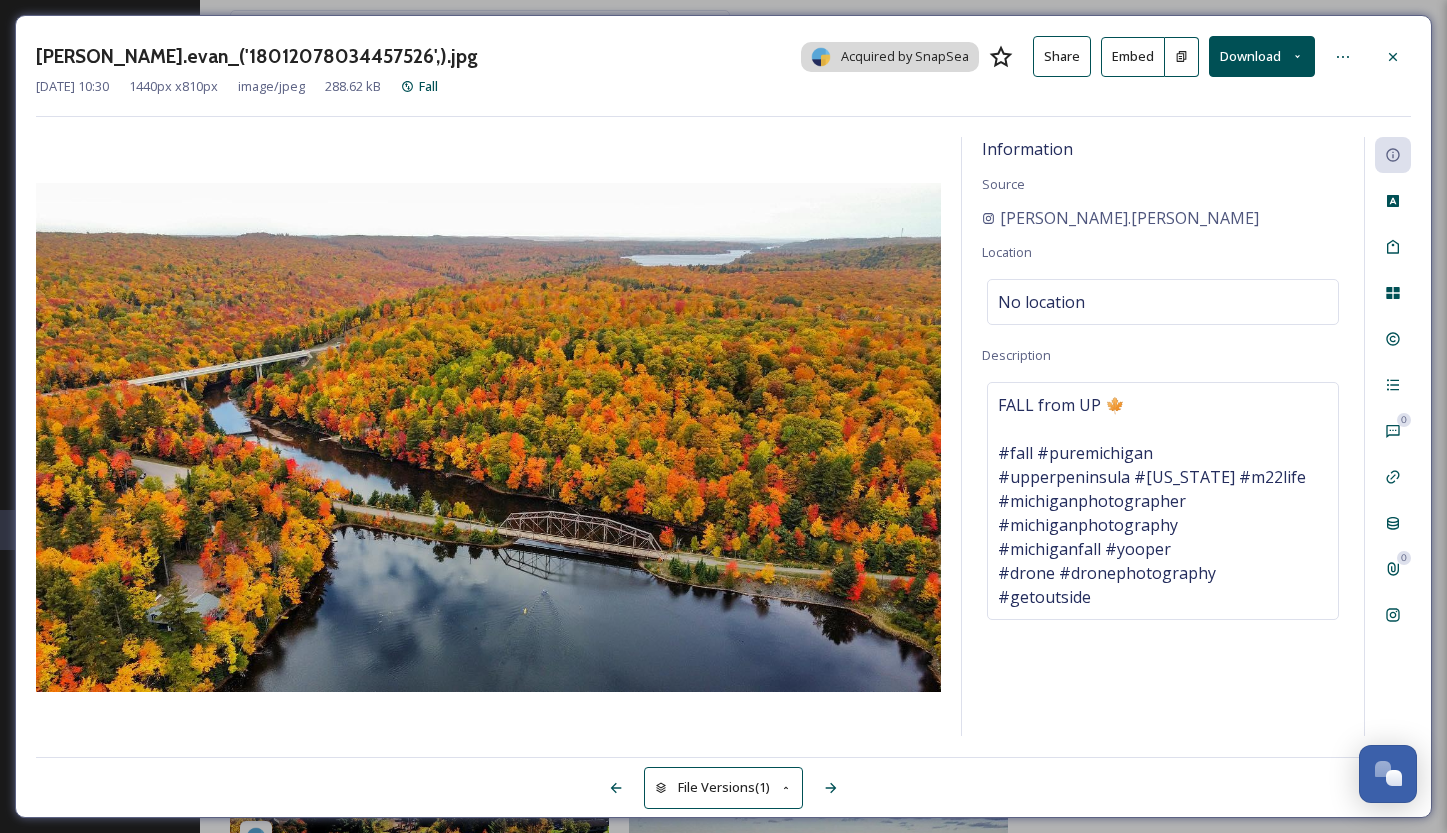 click on "Download" at bounding box center [1262, 56] 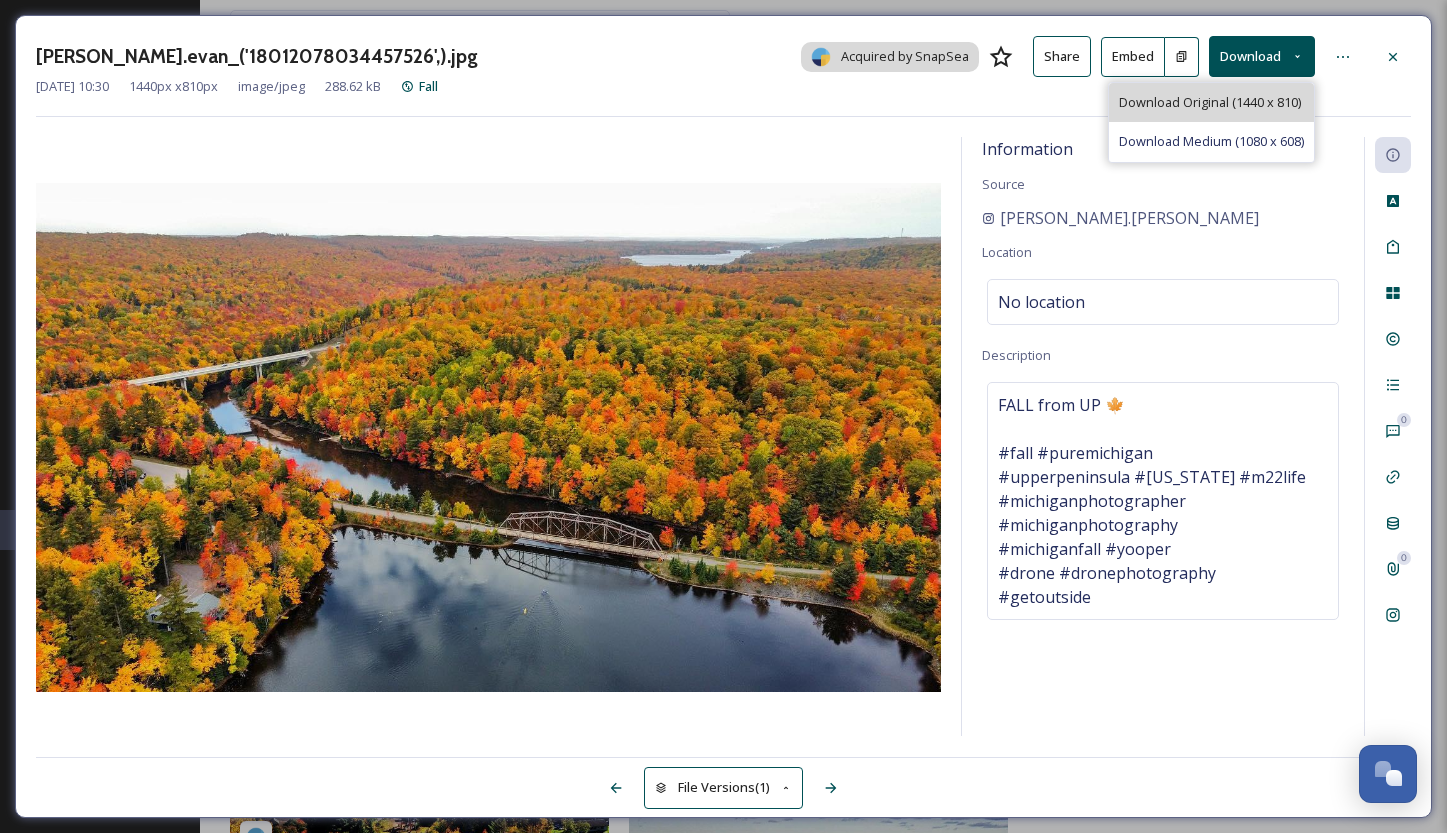 click on "Download Original (1440 x 810)" at bounding box center [1211, 102] 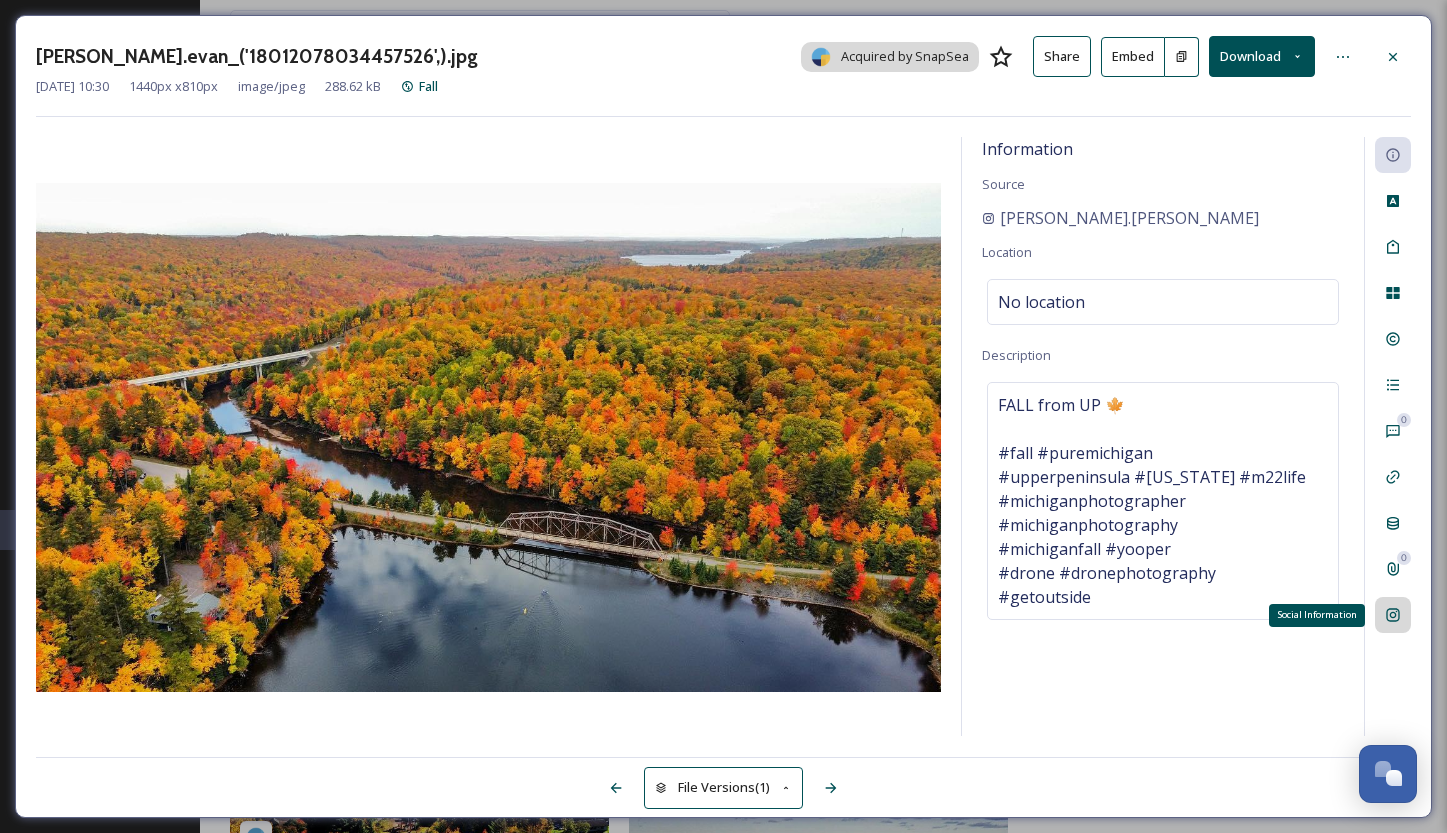 click on "Social Information" at bounding box center (1393, 615) 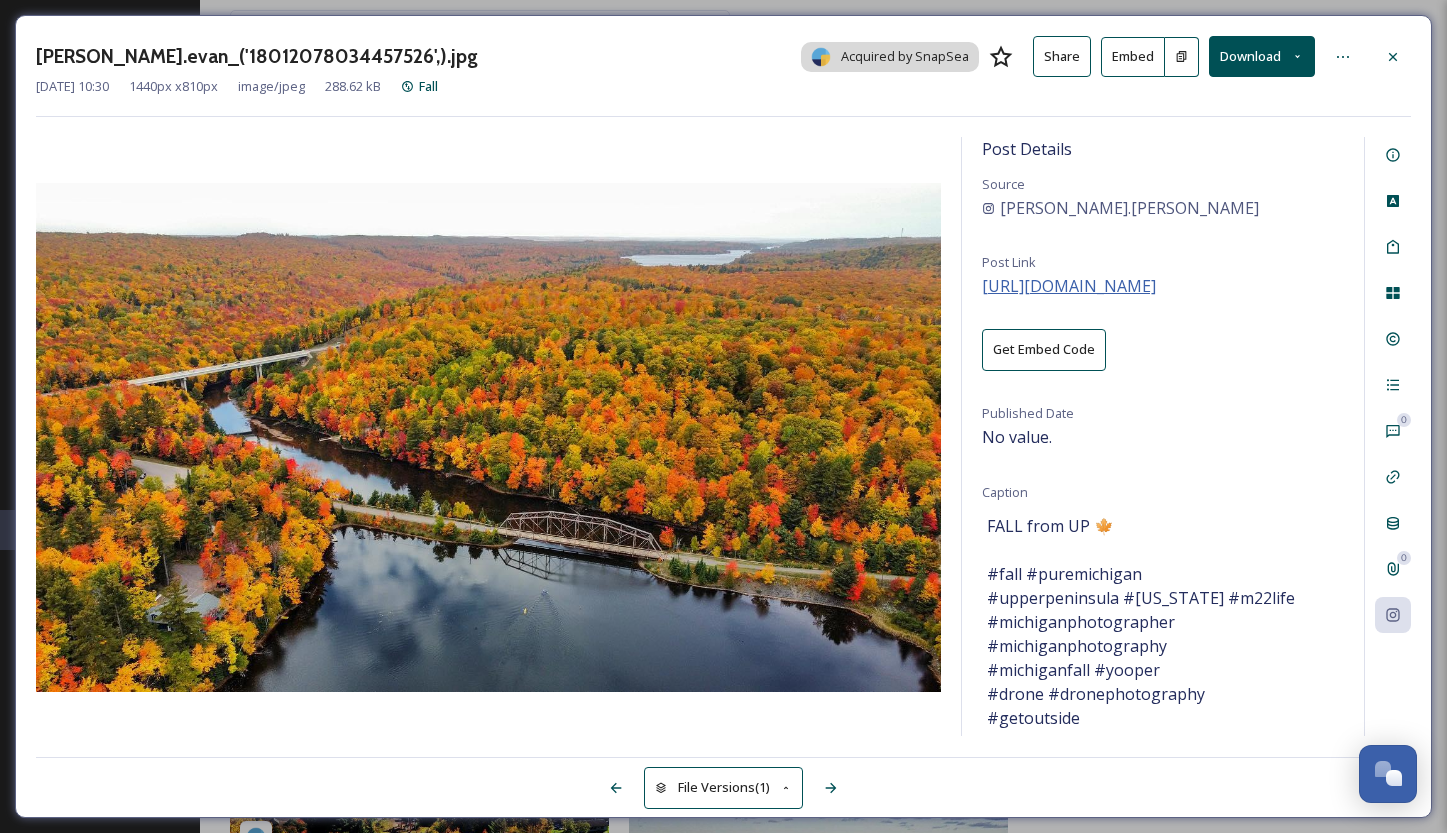 click on "[URL][DOMAIN_NAME]" at bounding box center [1069, 286] 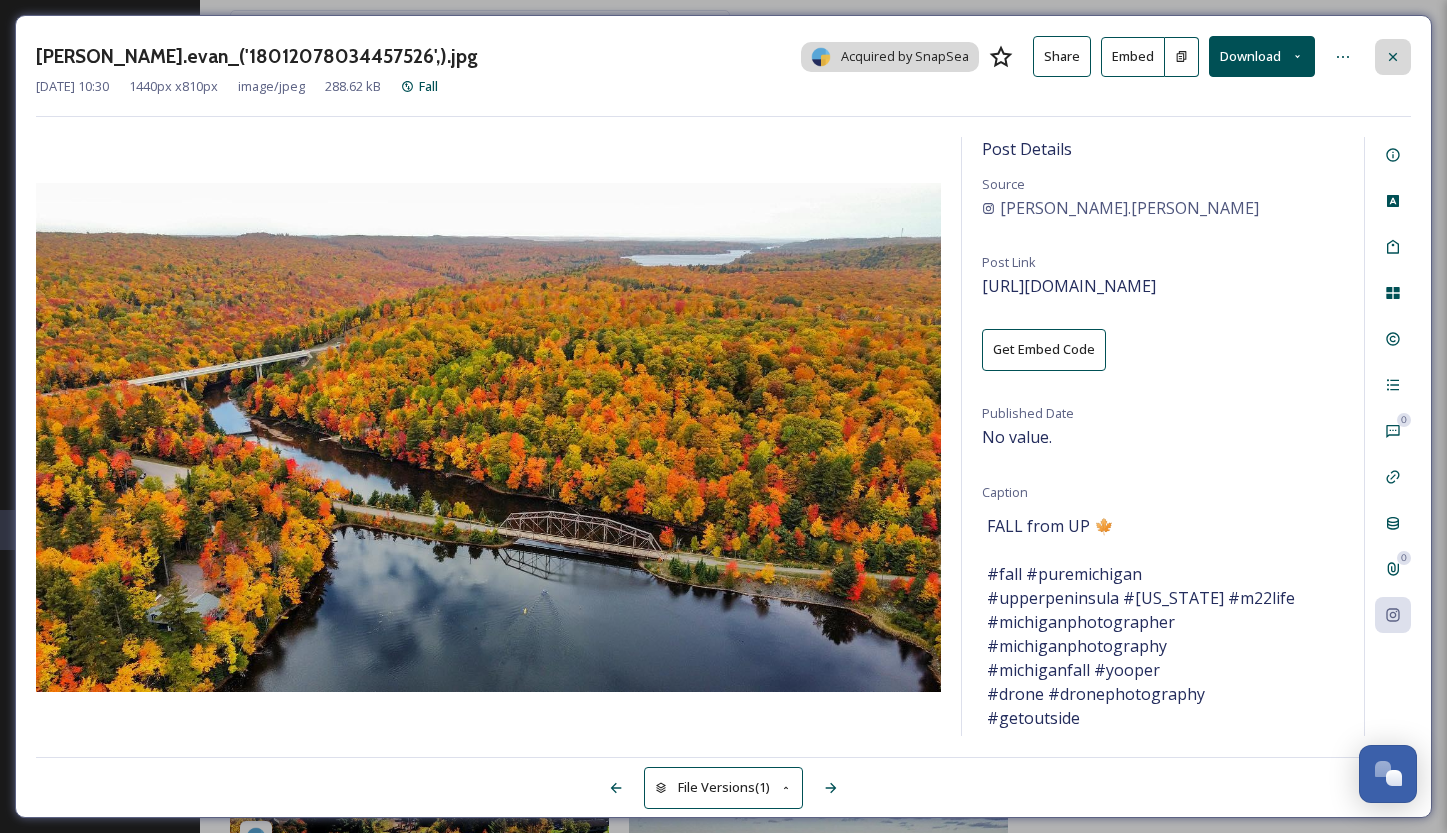 click on "[PERSON_NAME].evan_('18012078034457526',).jpg Acquired by SnapSea Share Embed Download [DATE] 10:30 1440 px x  810 px image/jpeg 288.62 kB Fall Post Details Source [PERSON_NAME].[PERSON_NAME] Post Link [URL][DOMAIN_NAME] Get Embed Code Published Date No value. Caption FALL from UP 🍁
#fall #puremichigan
#upperpeninsula #[US_STATE] #m22life #michiganphotographer
#michiganphotography
#michiganfall #yooper
#drone #dronephotography
#getoutside 0 0 File Versions  (1)" at bounding box center [723, 416] 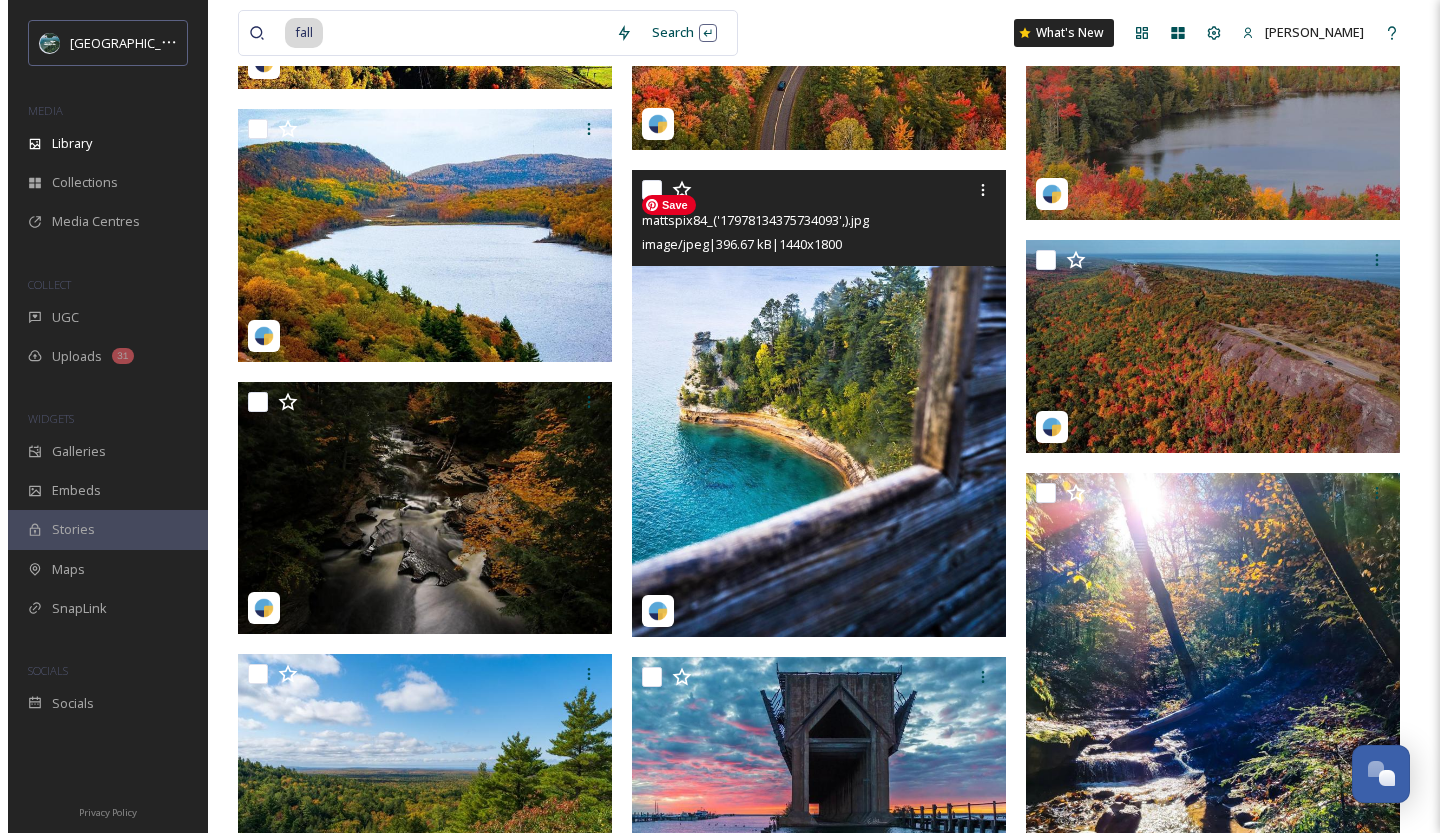 scroll, scrollTop: 53933, scrollLeft: 0, axis: vertical 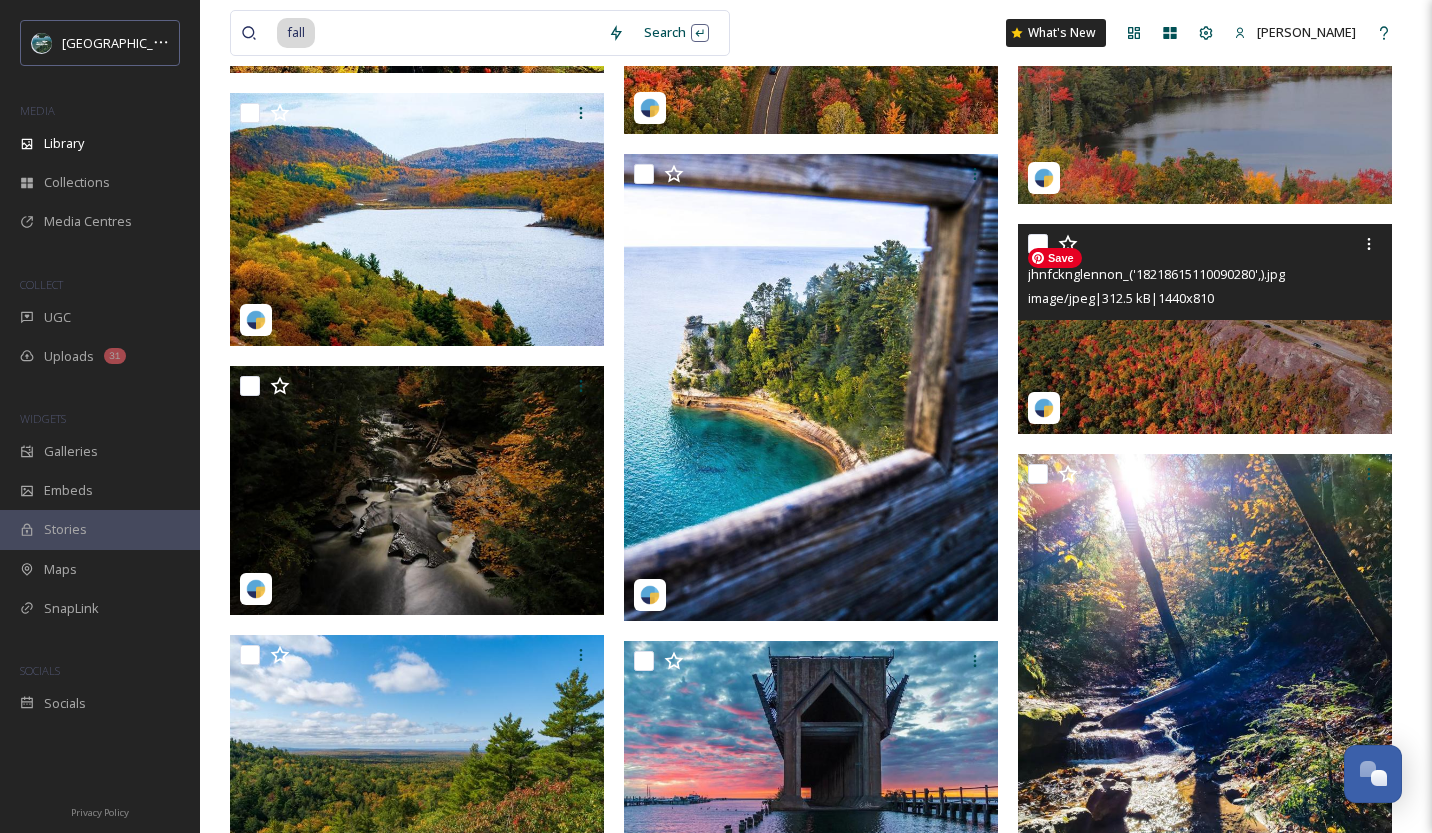 click at bounding box center (1205, 328) 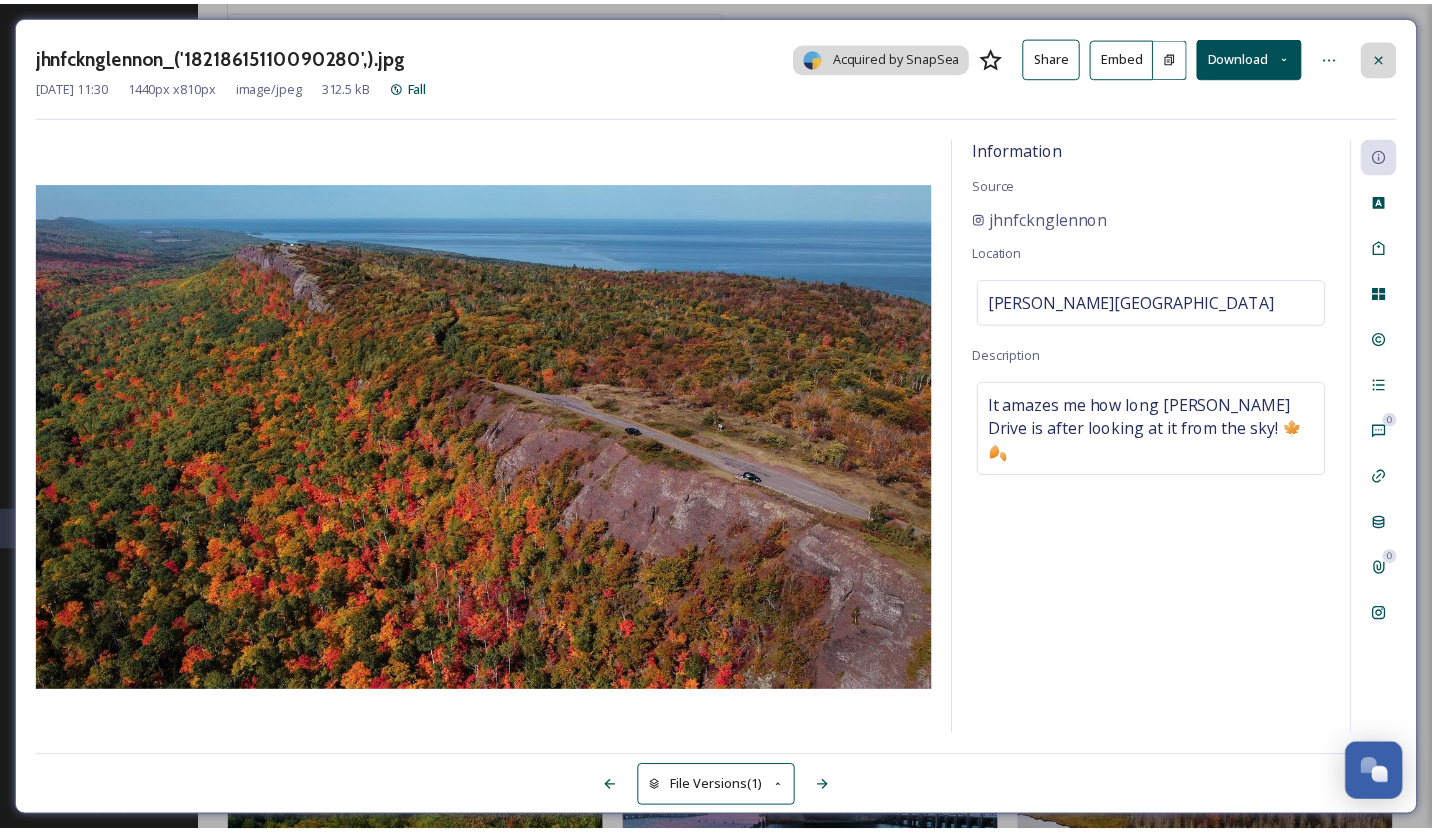 scroll, scrollTop: 53935, scrollLeft: 0, axis: vertical 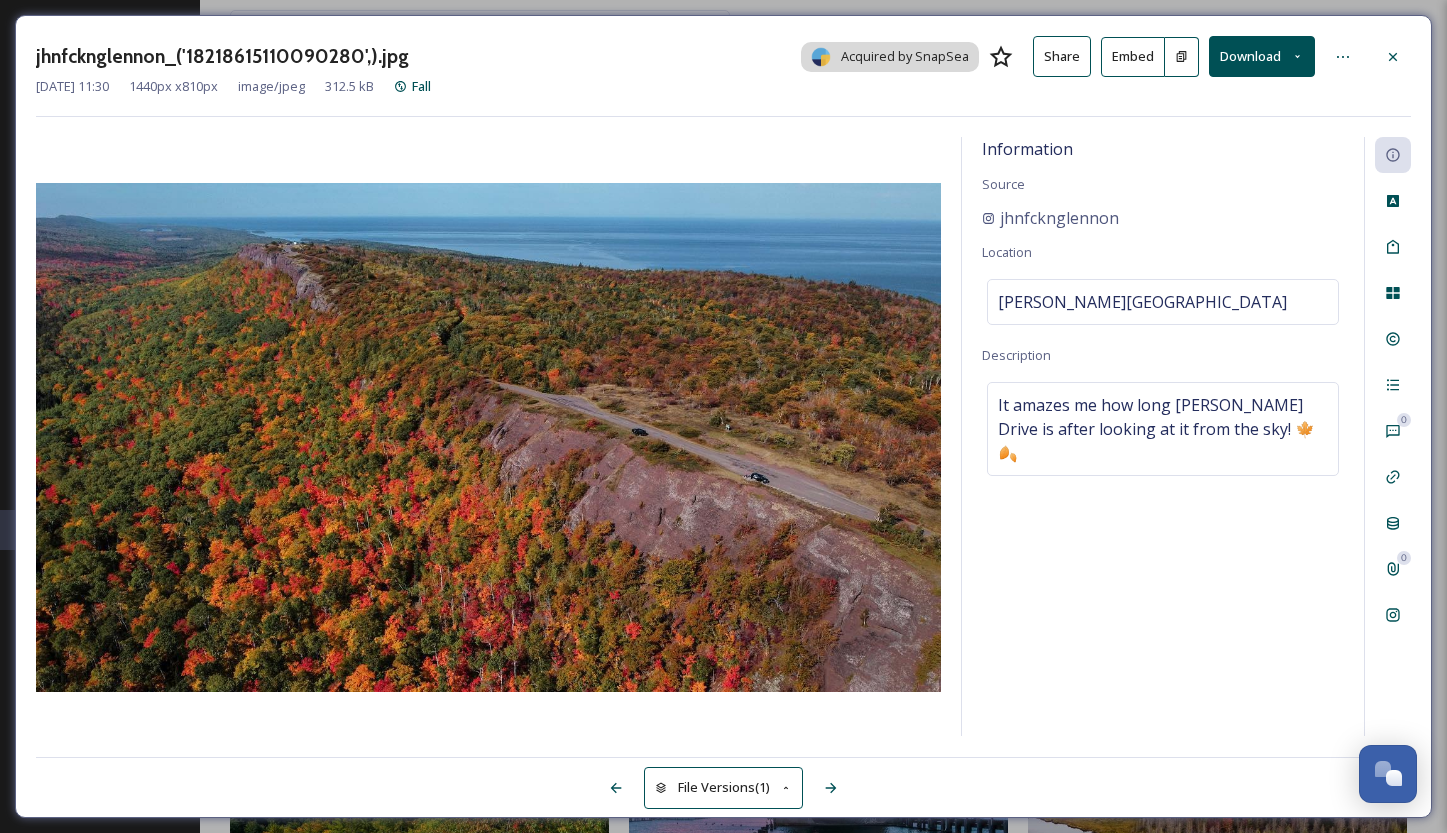 click 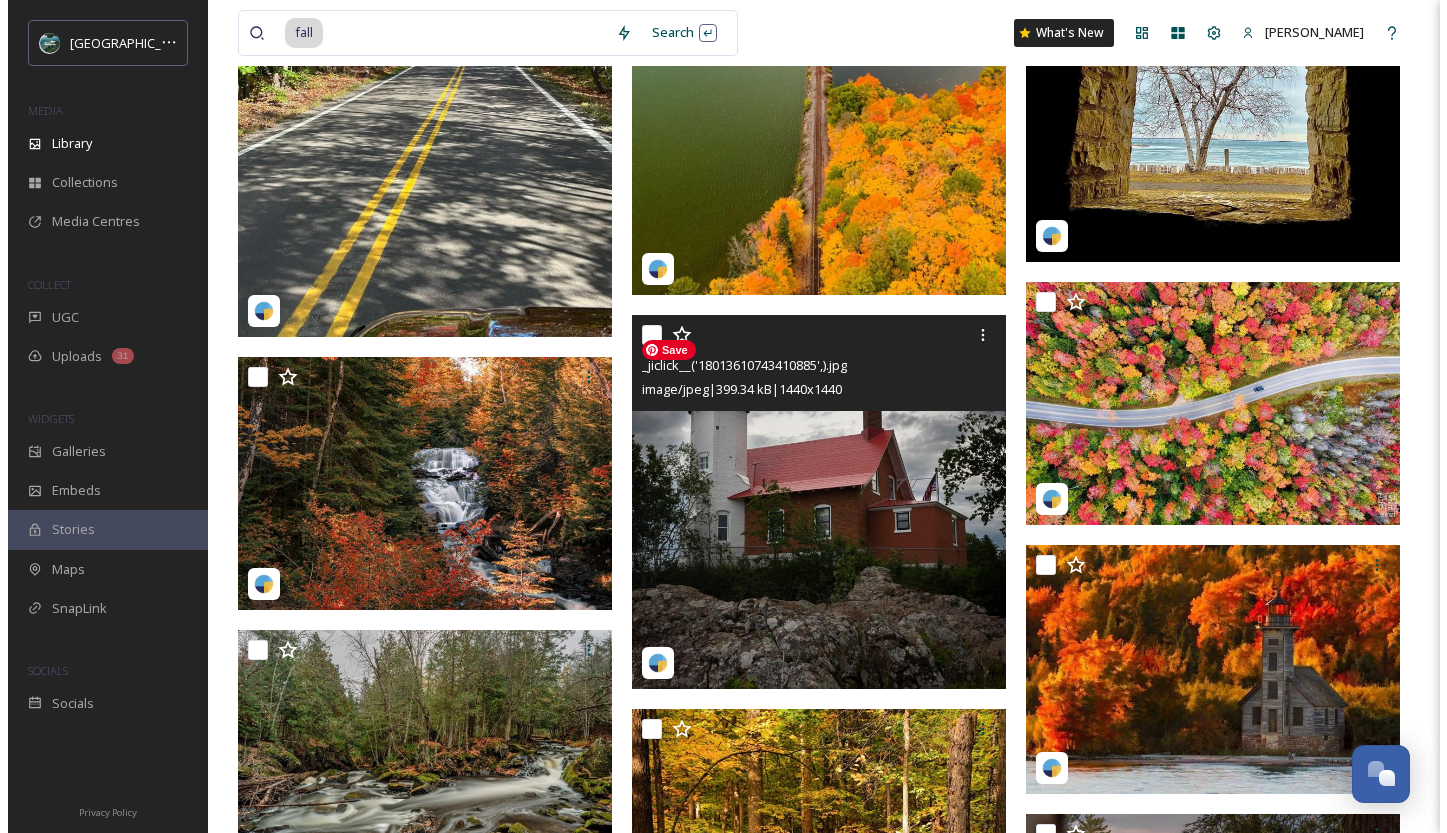 scroll, scrollTop: 58205, scrollLeft: 0, axis: vertical 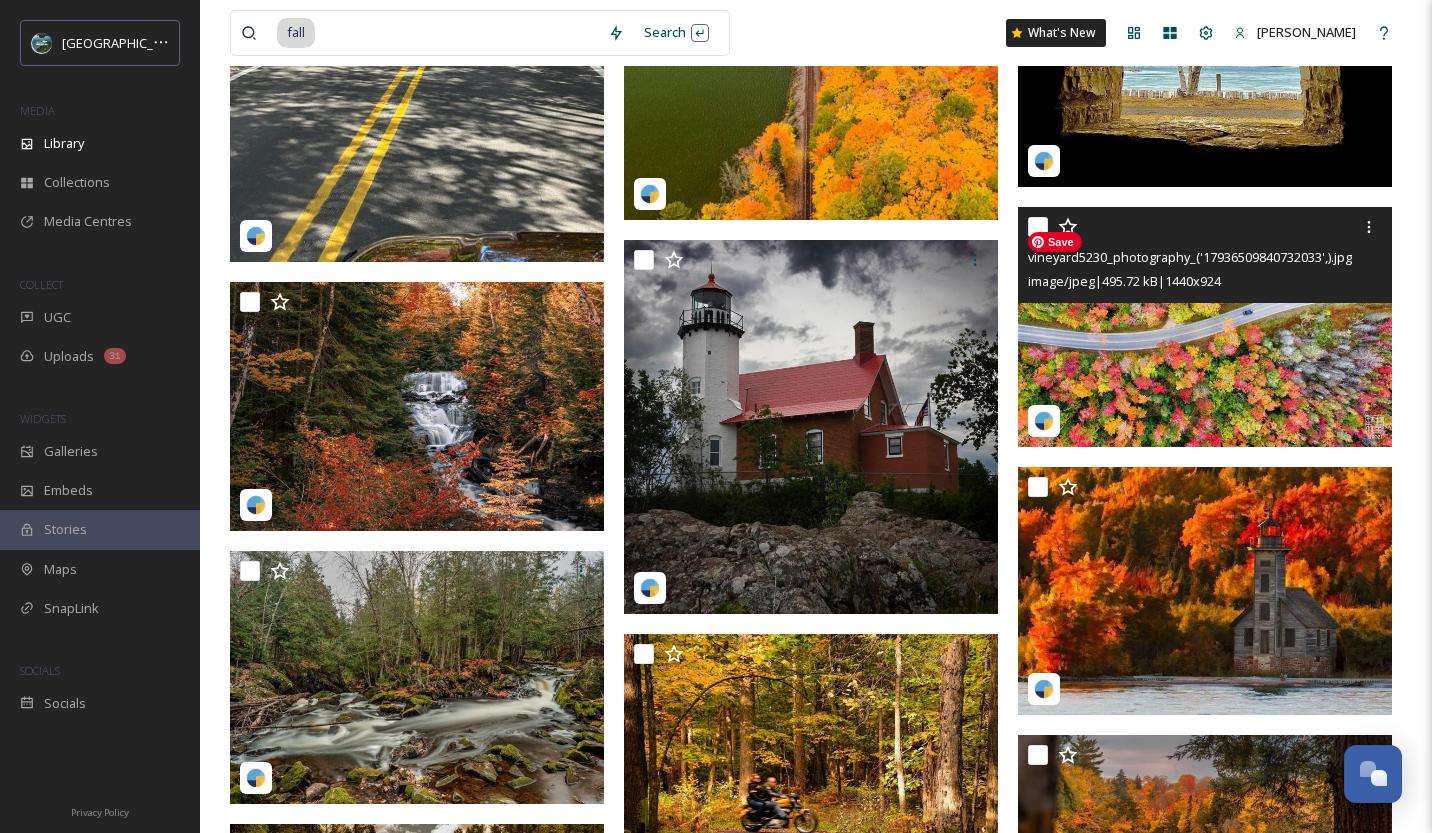 click at bounding box center (1205, 327) 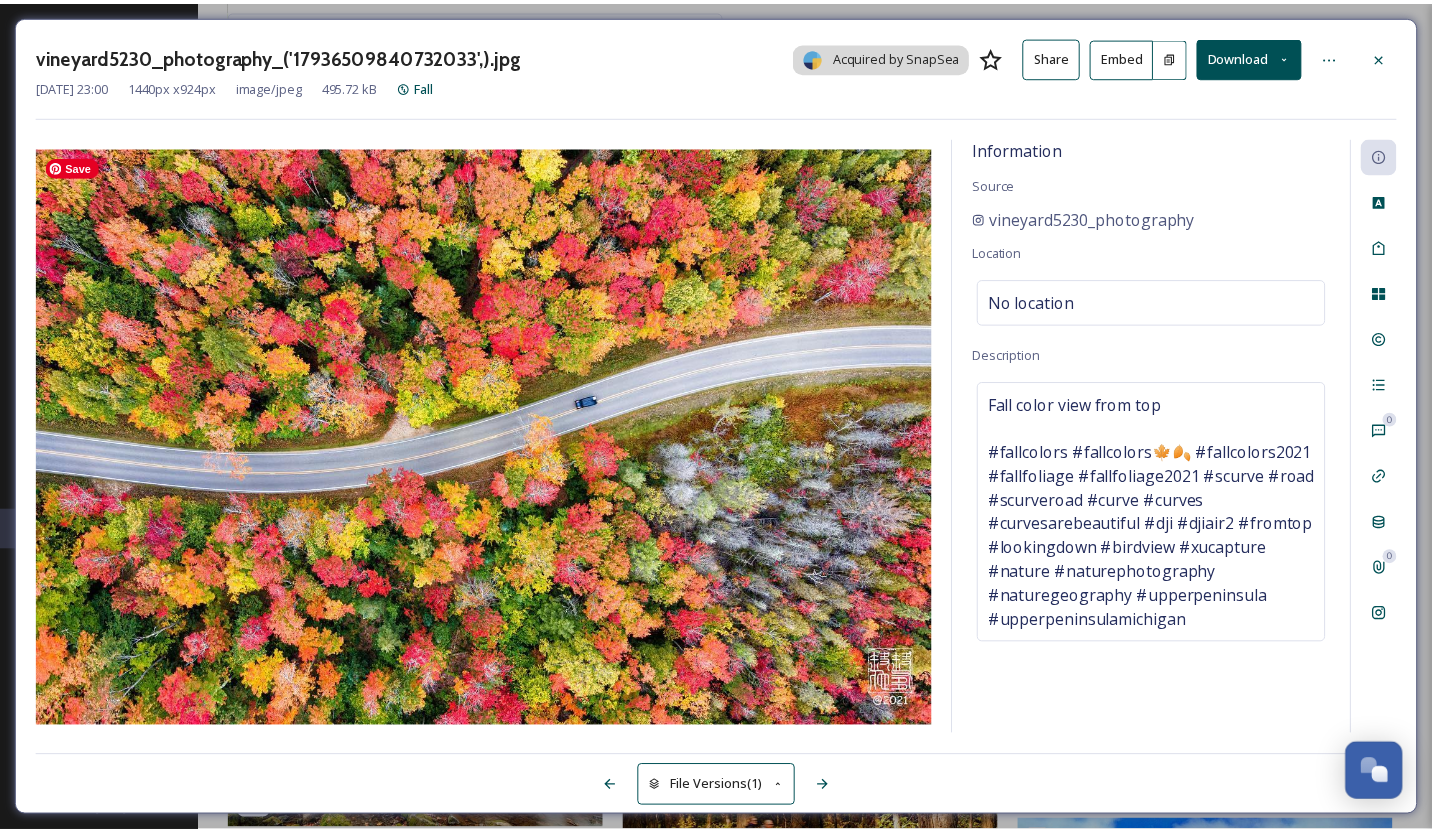 scroll, scrollTop: 58229, scrollLeft: 0, axis: vertical 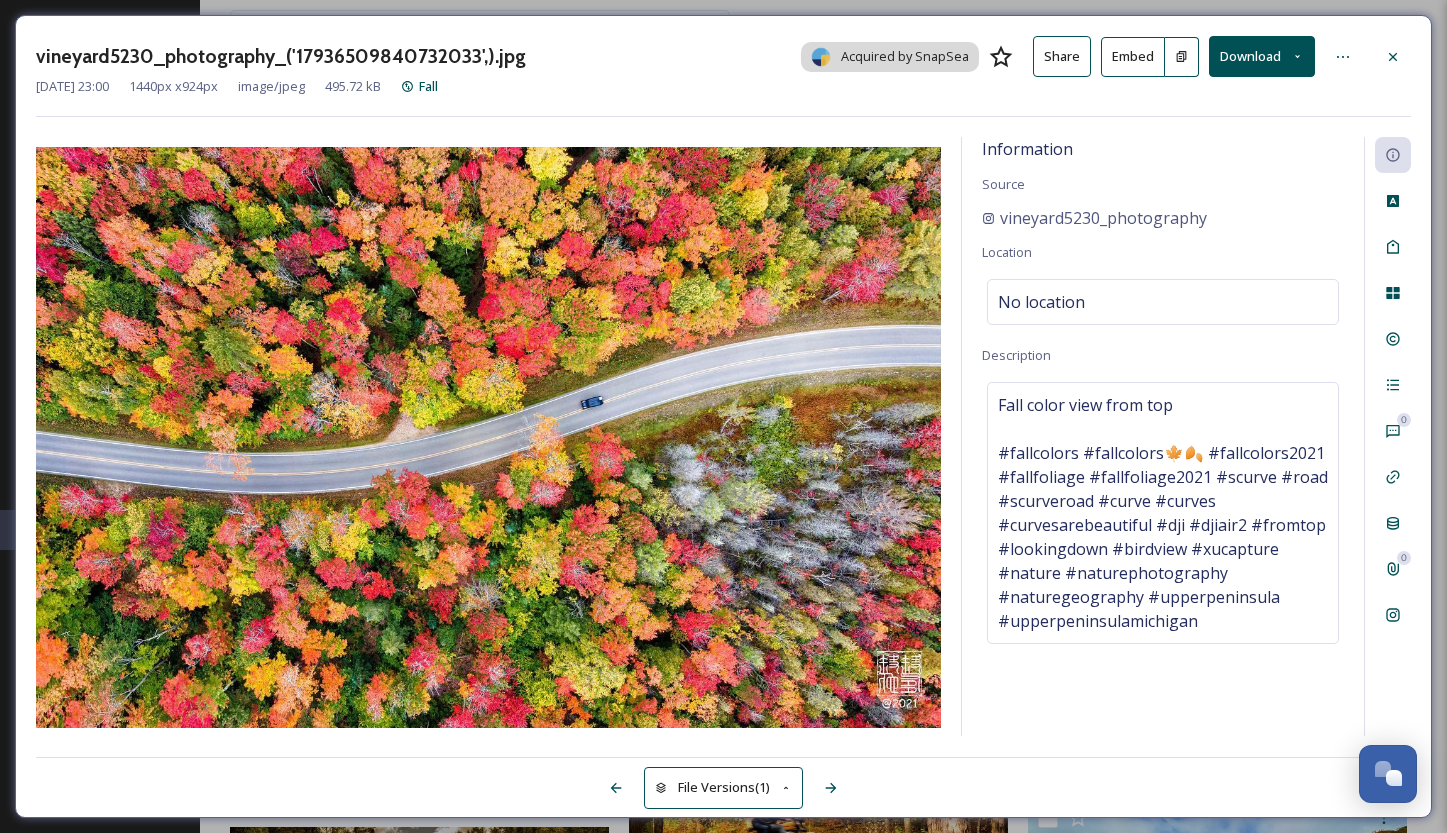 click on "Download" at bounding box center [1262, 56] 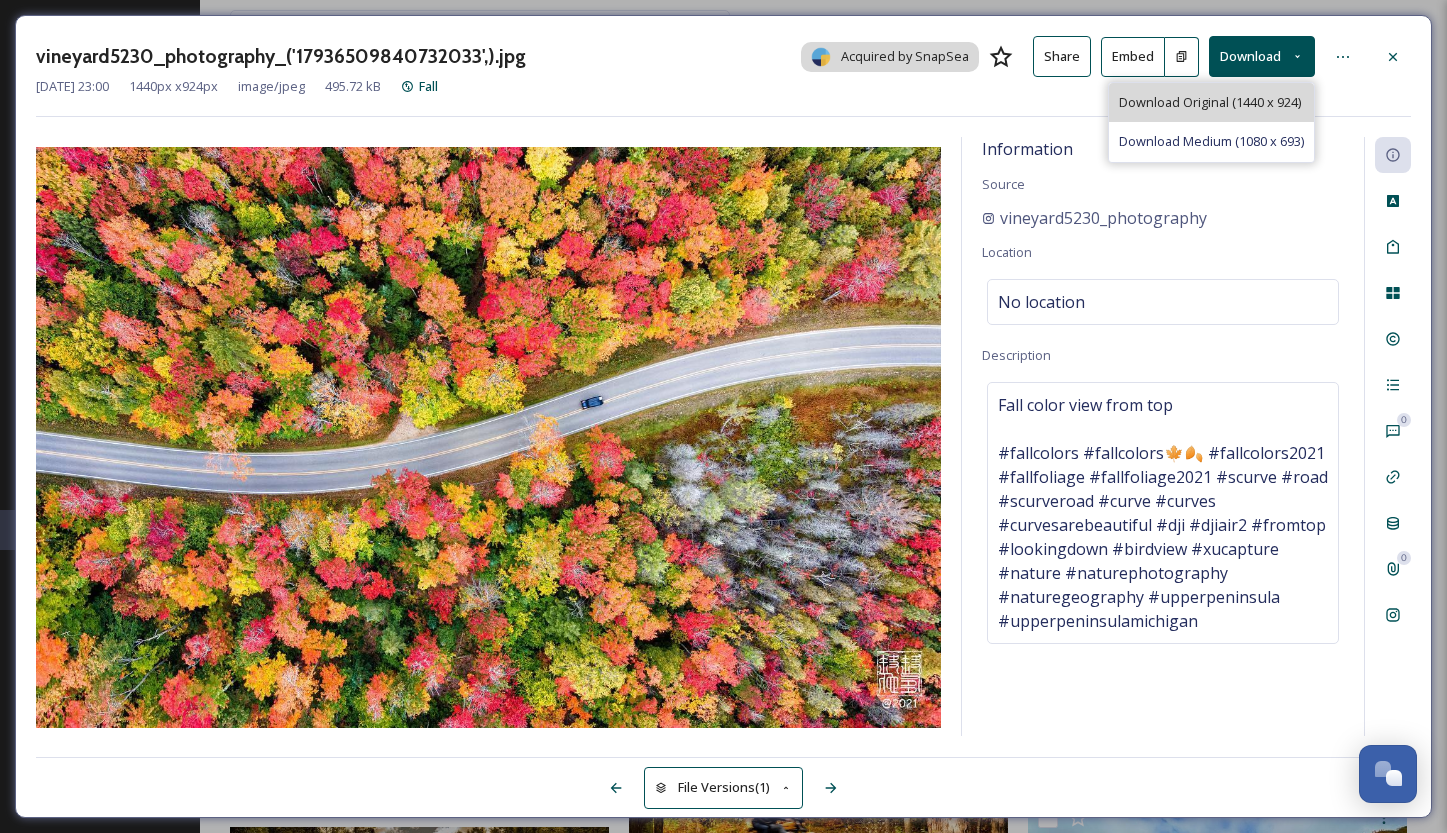 click on "Download Original (1440 x 924)" at bounding box center [1211, 102] 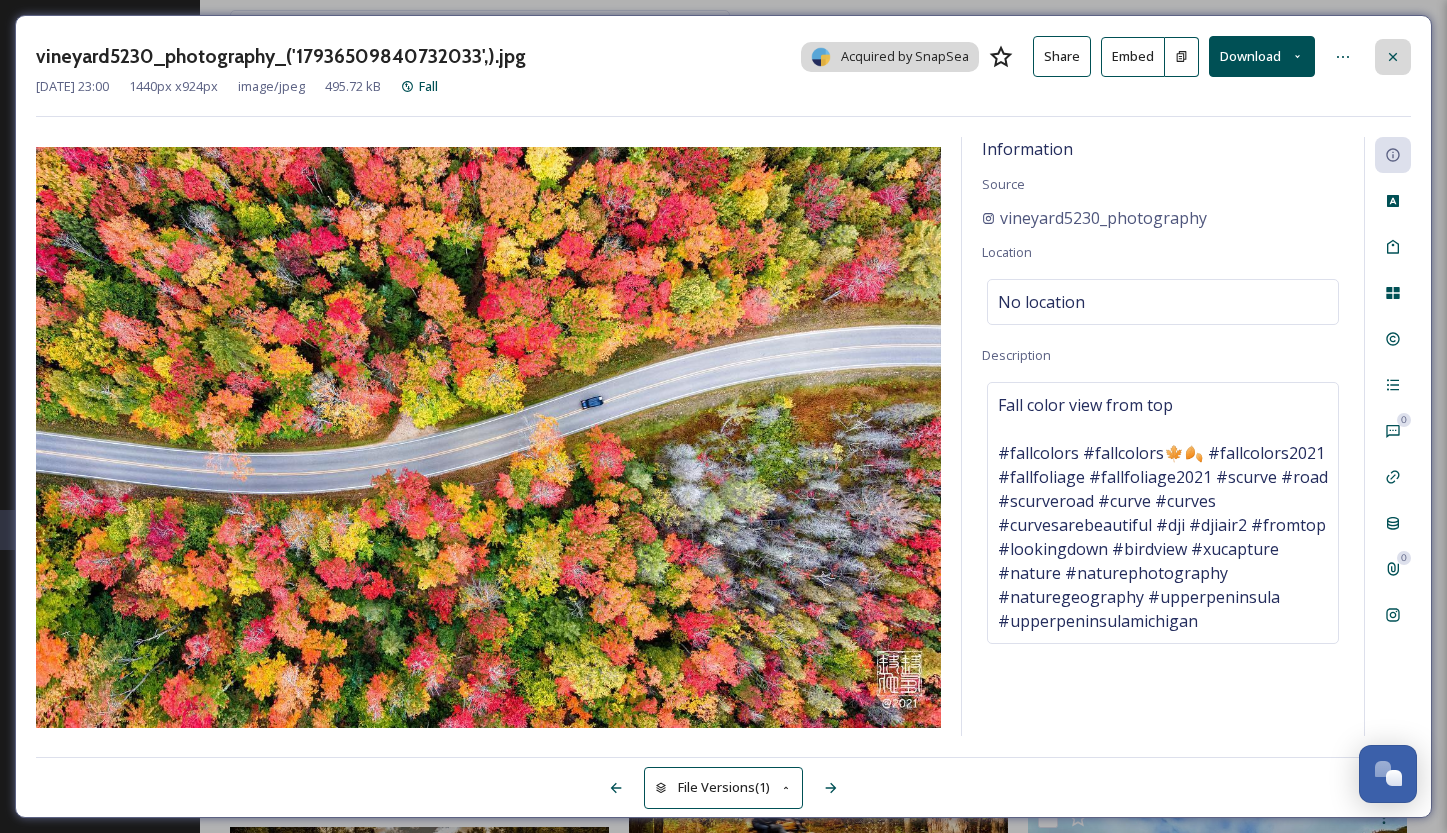 click at bounding box center (1393, 57) 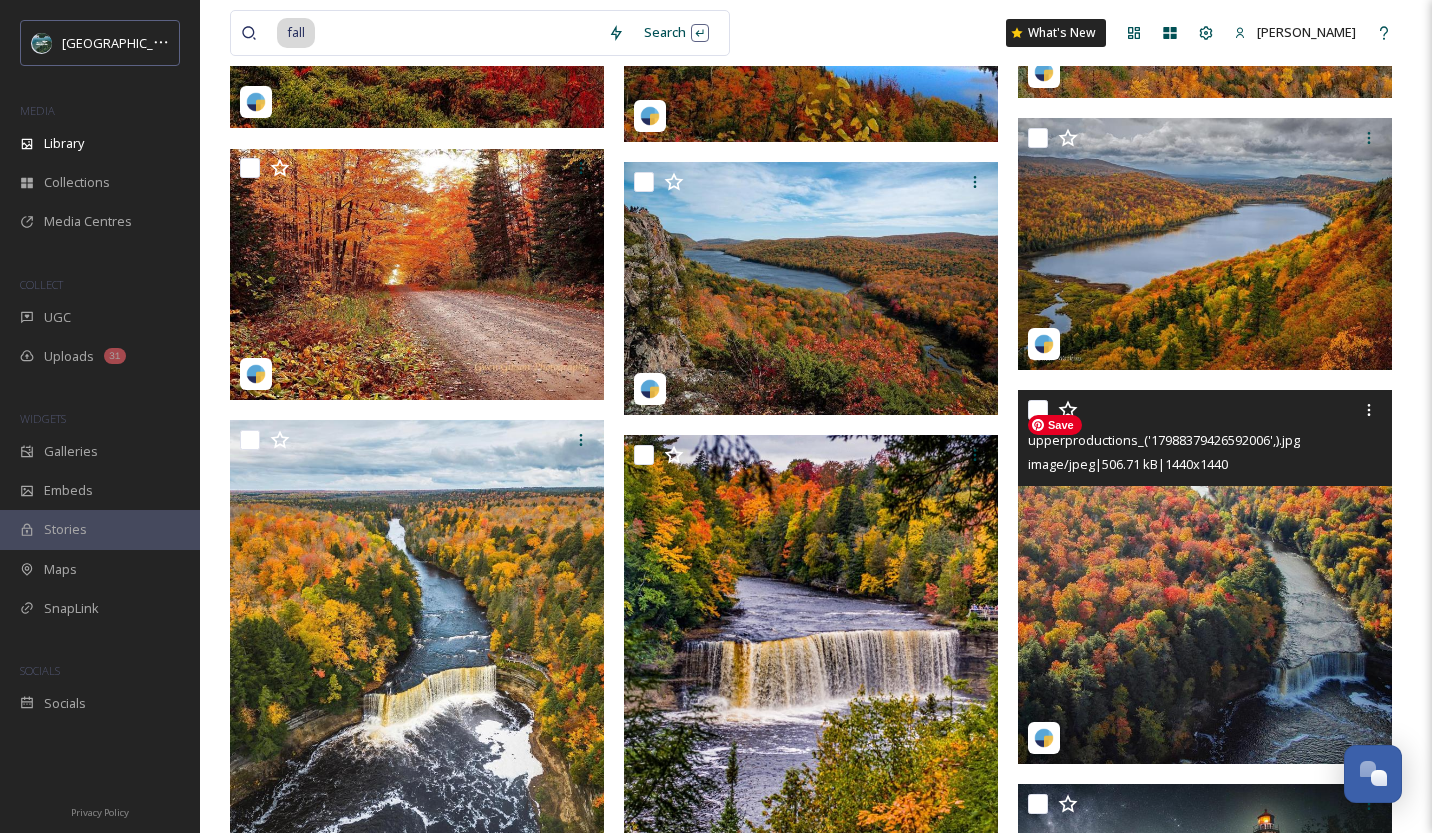 scroll, scrollTop: 52299, scrollLeft: 0, axis: vertical 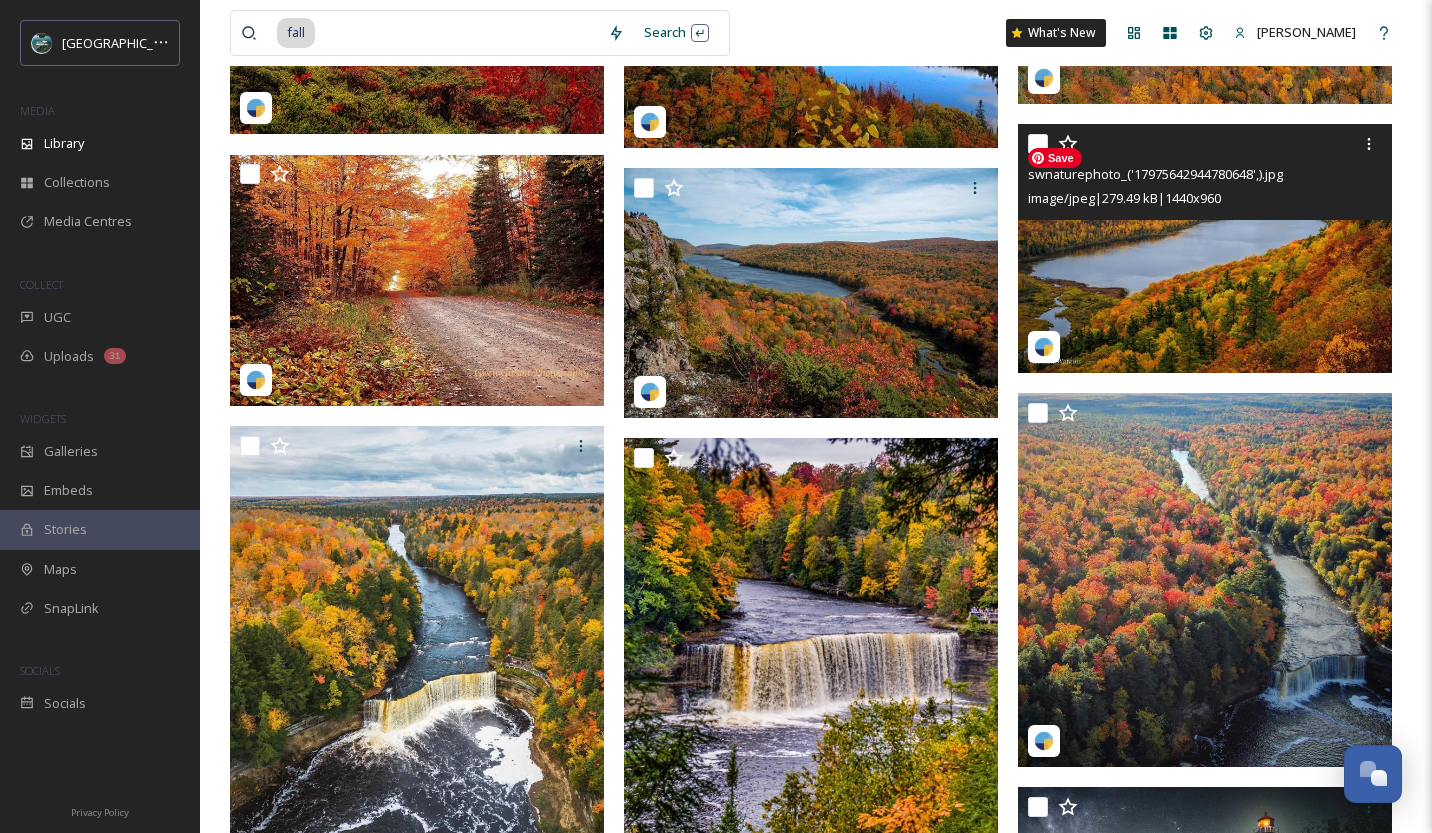 click at bounding box center (1205, 248) 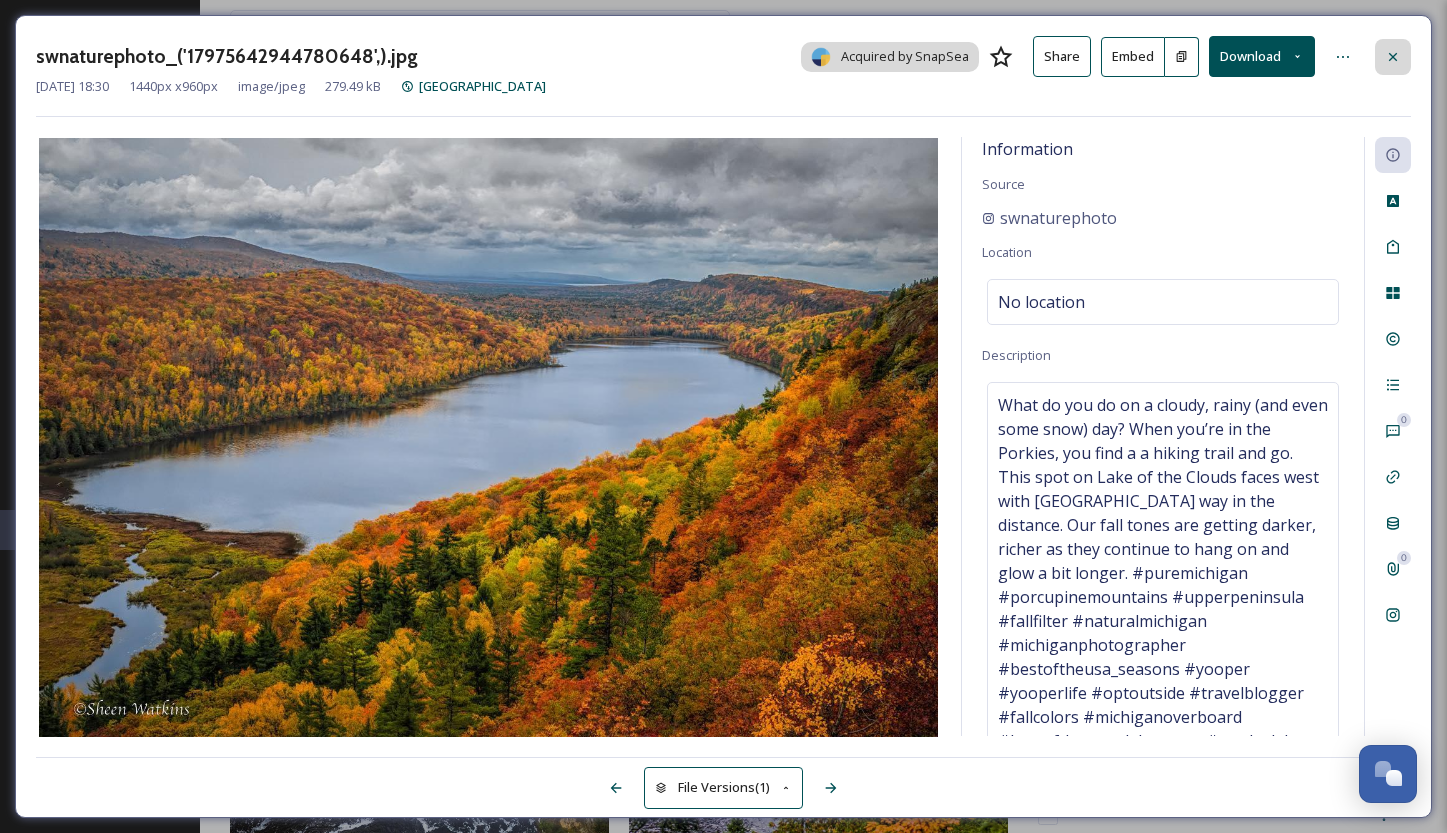 click at bounding box center [1393, 57] 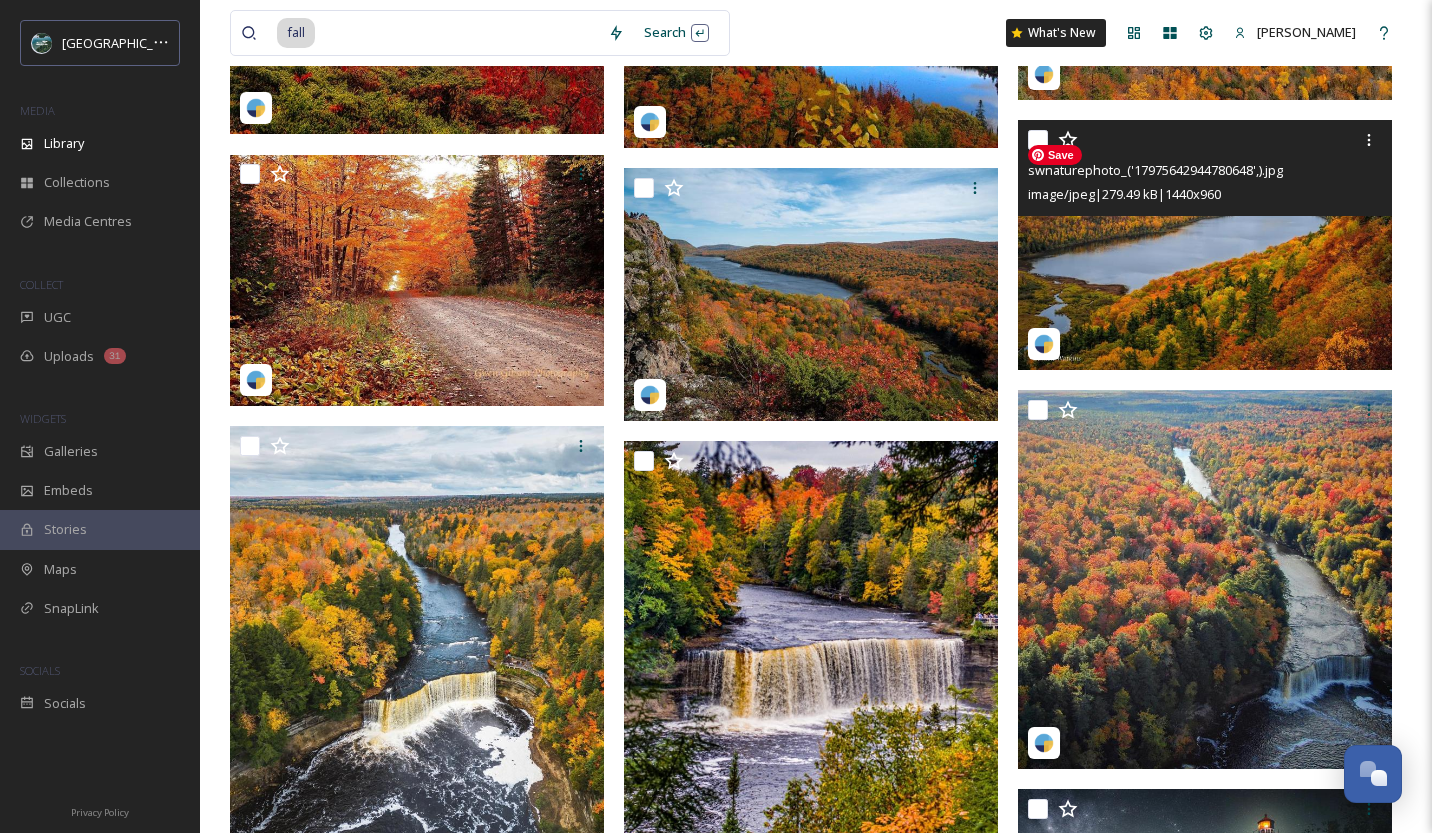 scroll, scrollTop: 52264, scrollLeft: 0, axis: vertical 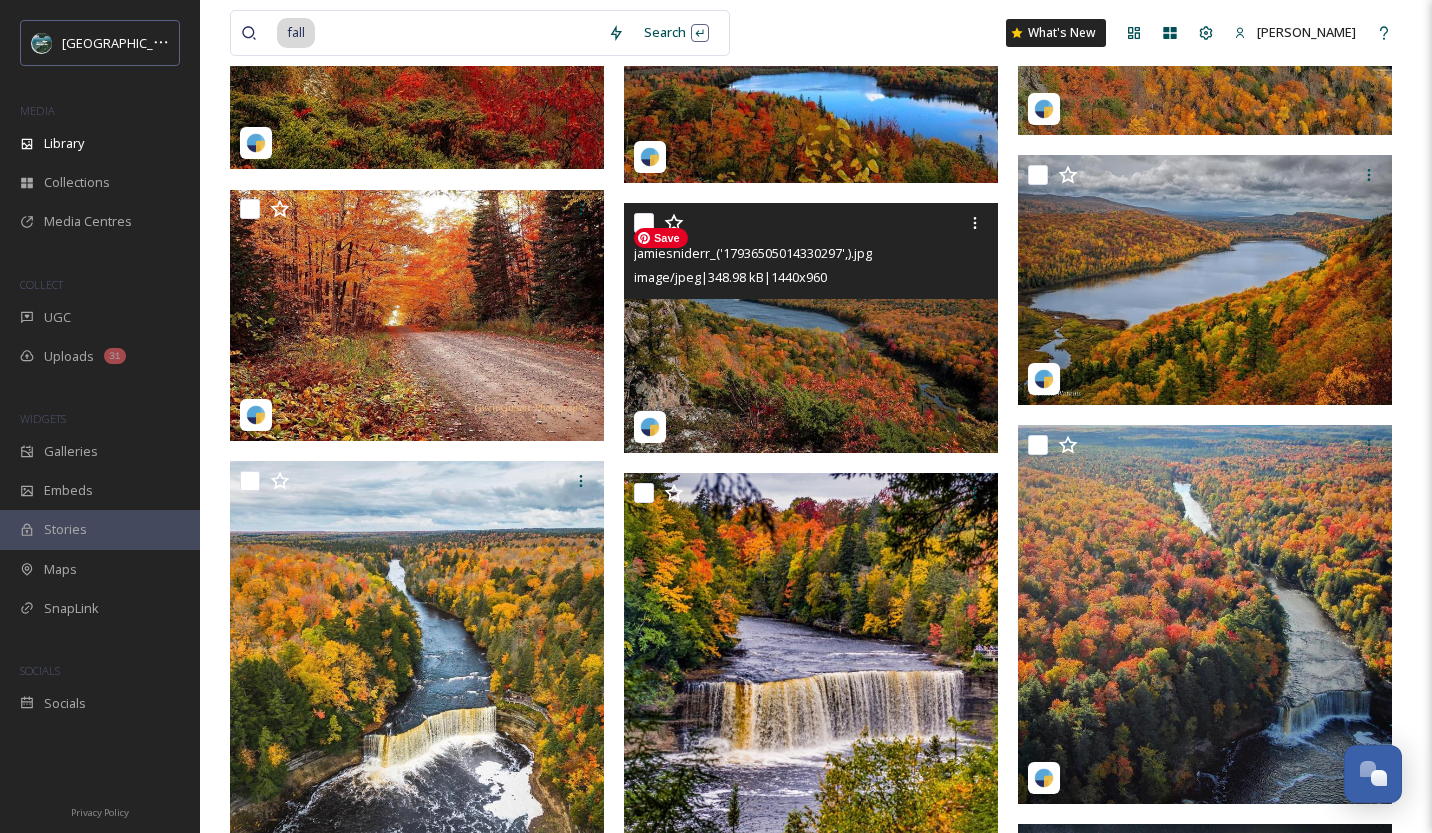click at bounding box center (811, 328) 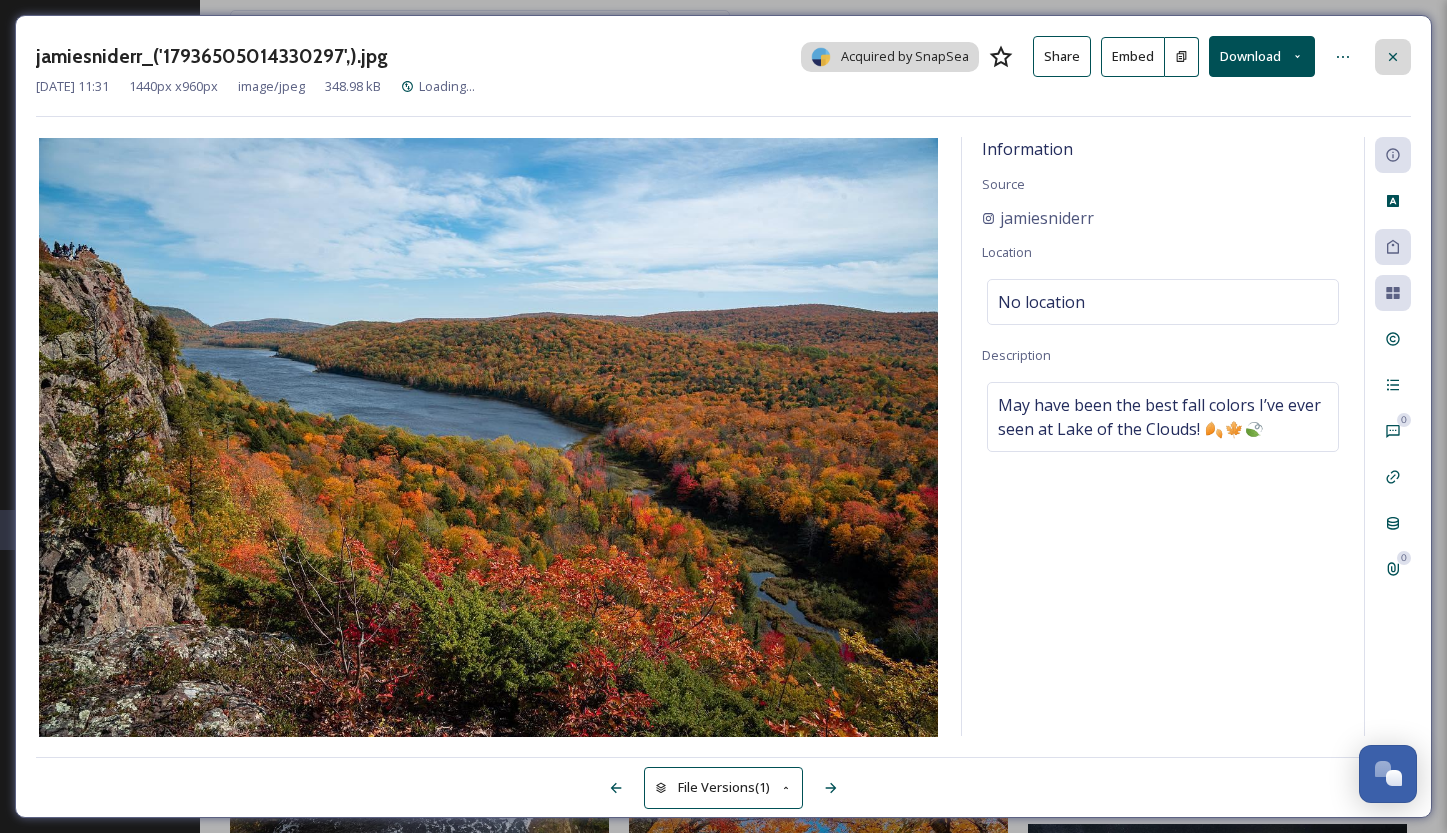 click at bounding box center [1393, 57] 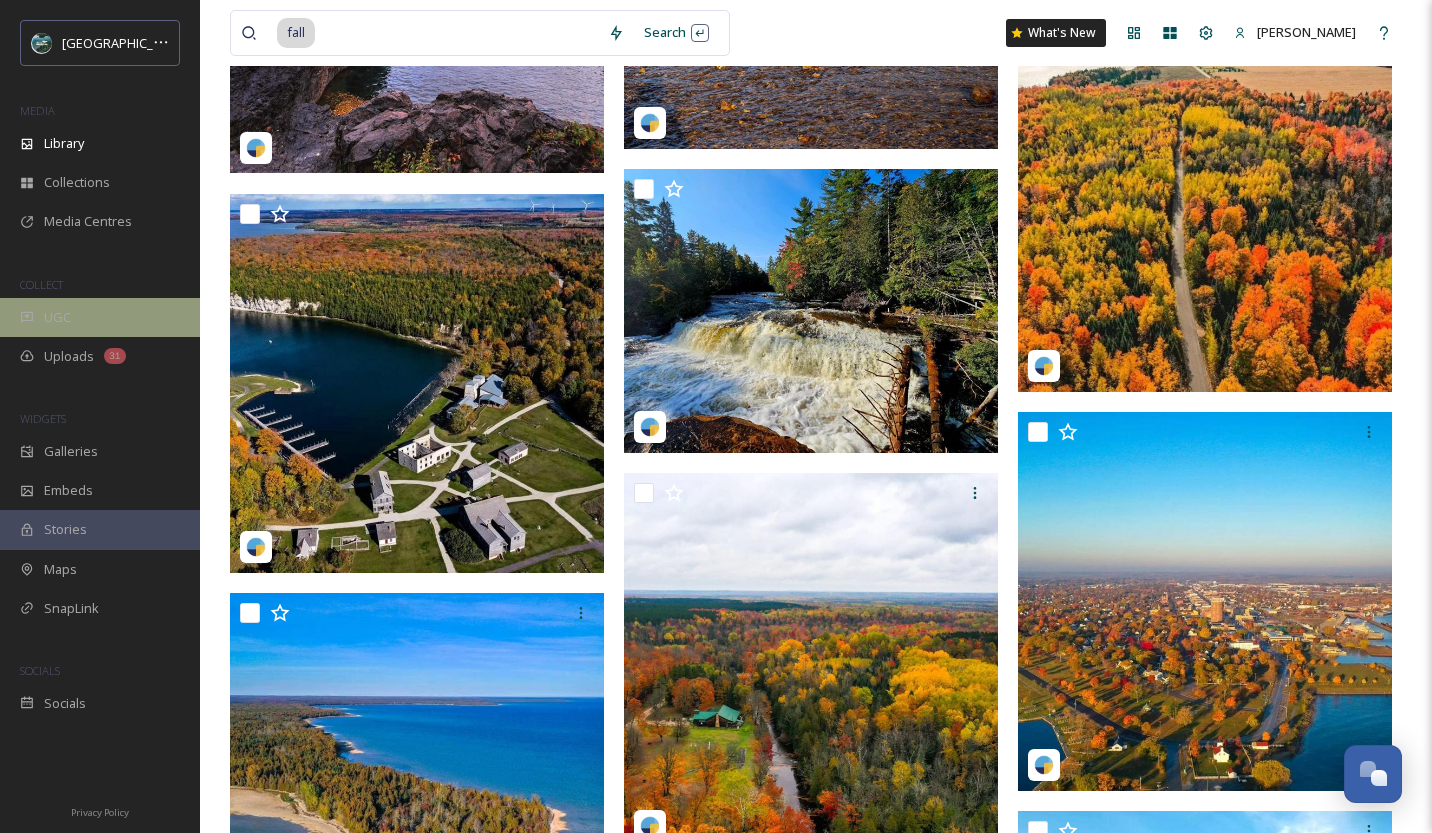 scroll, scrollTop: 47456, scrollLeft: 0, axis: vertical 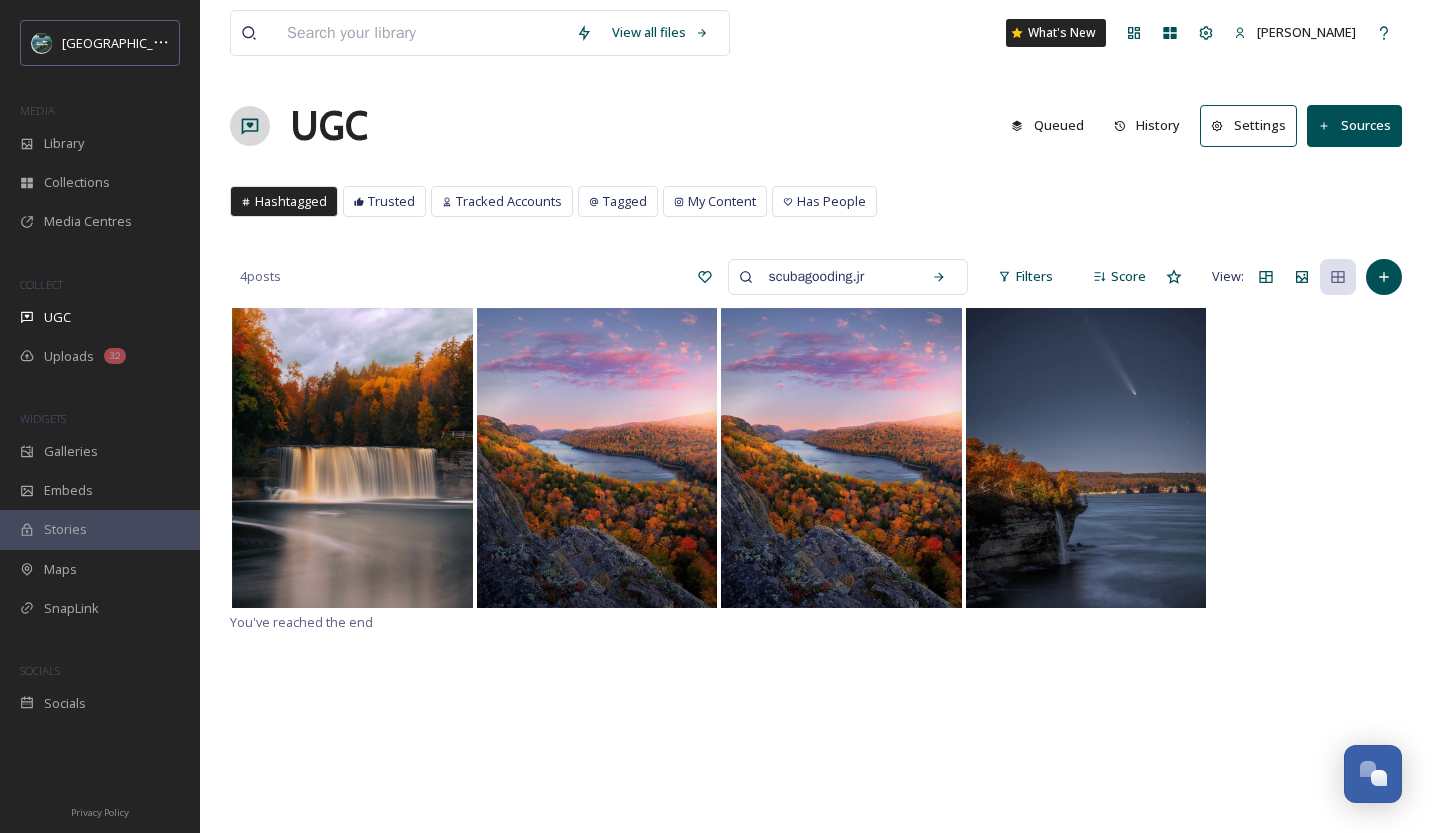 click on "View all files What's New Amber Pipp UGC Queued History Settings Sources Hashtagged Trusted Tracked Accounts Tagged My Content Has People 4  posts scubagooding.jr Filters Score View: You've reached the end" at bounding box center (816, 569) 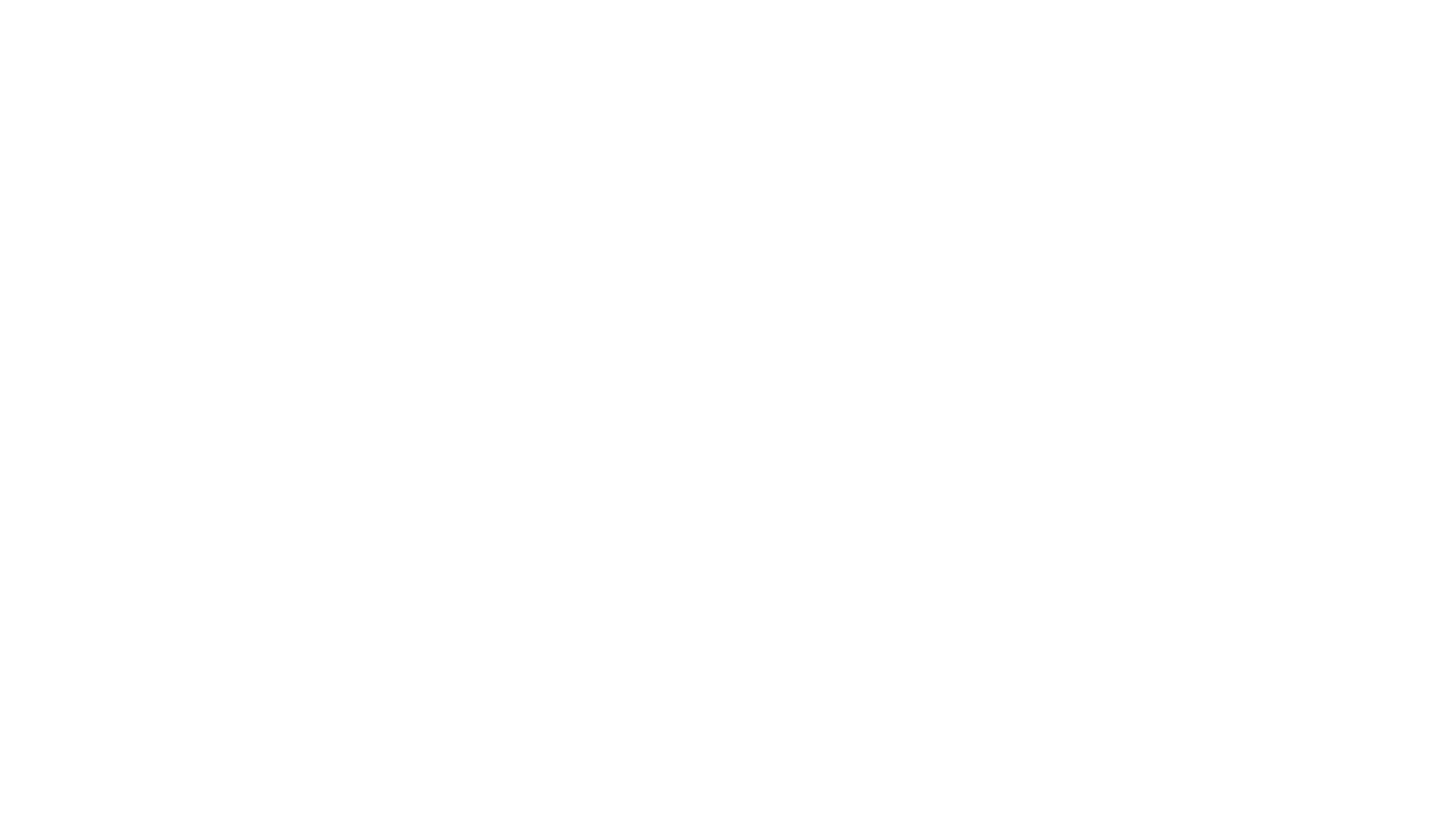 scroll, scrollTop: 0, scrollLeft: 0, axis: both 